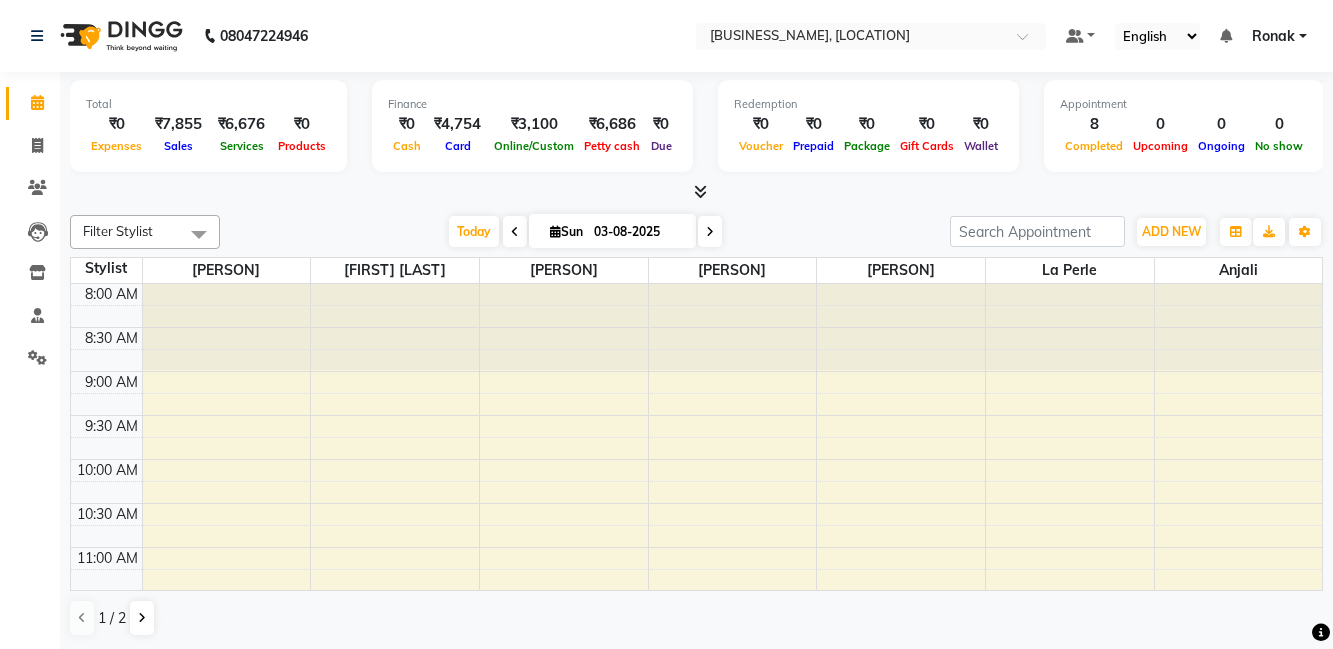 scroll, scrollTop: 0, scrollLeft: 0, axis: both 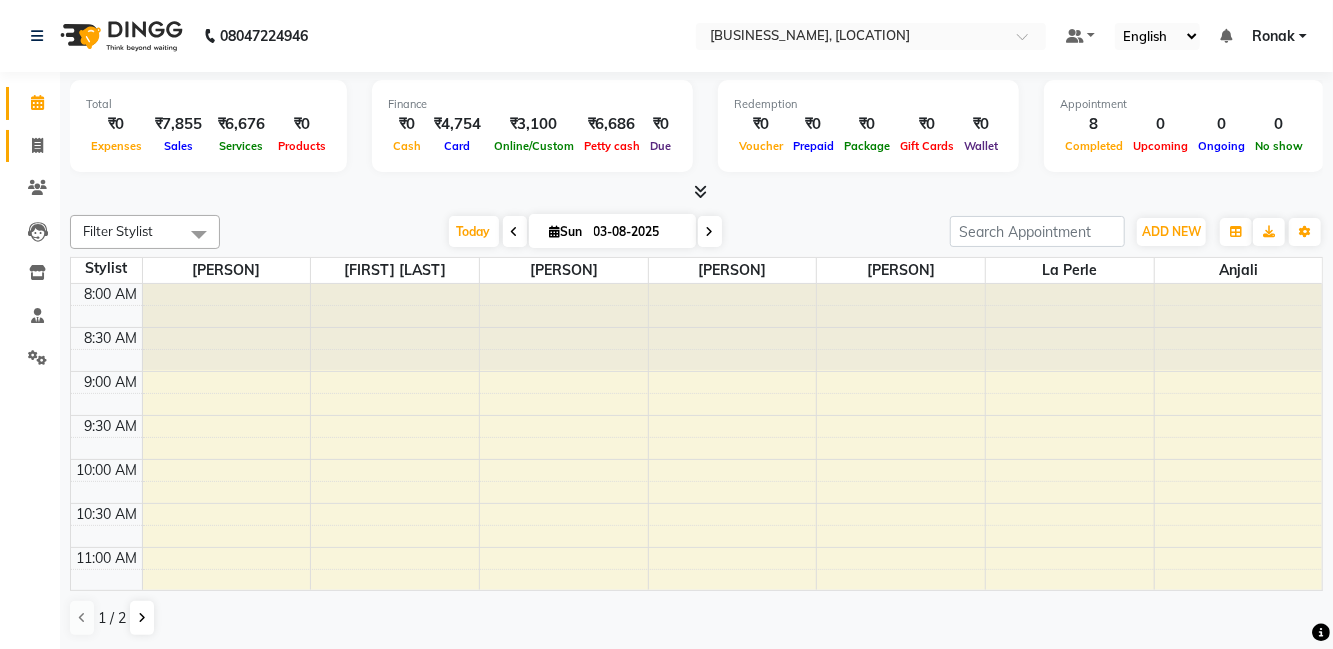 click 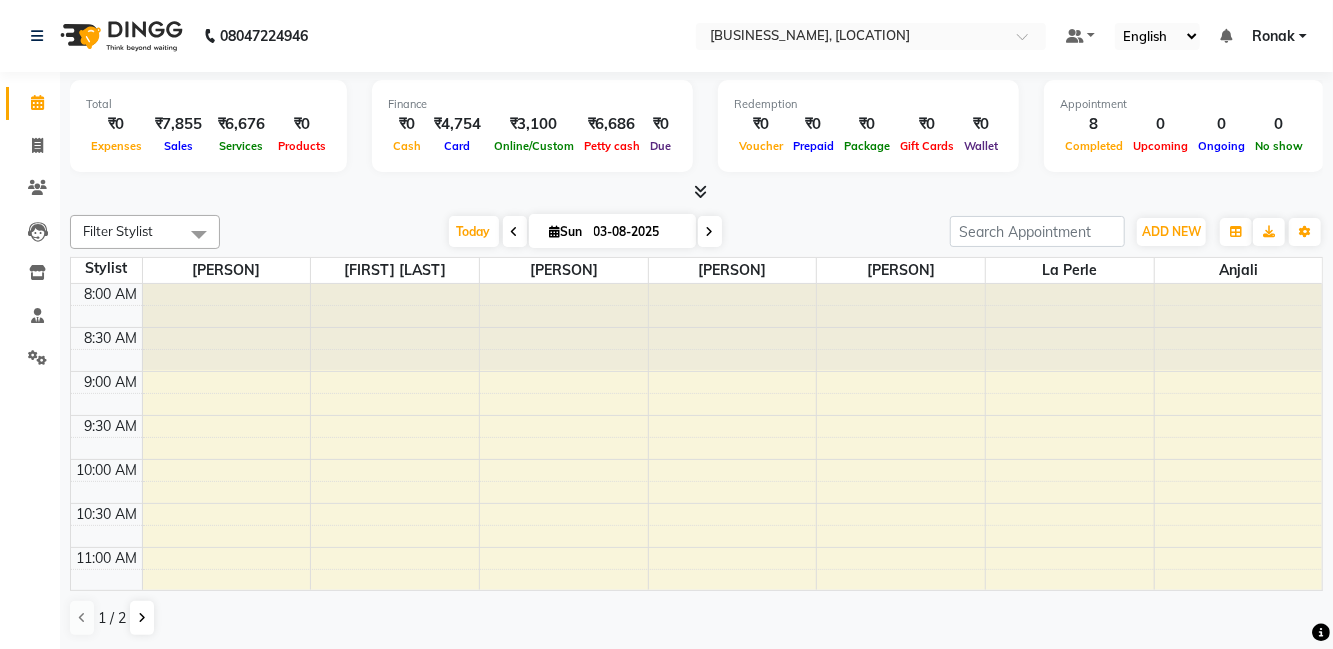 select on "service" 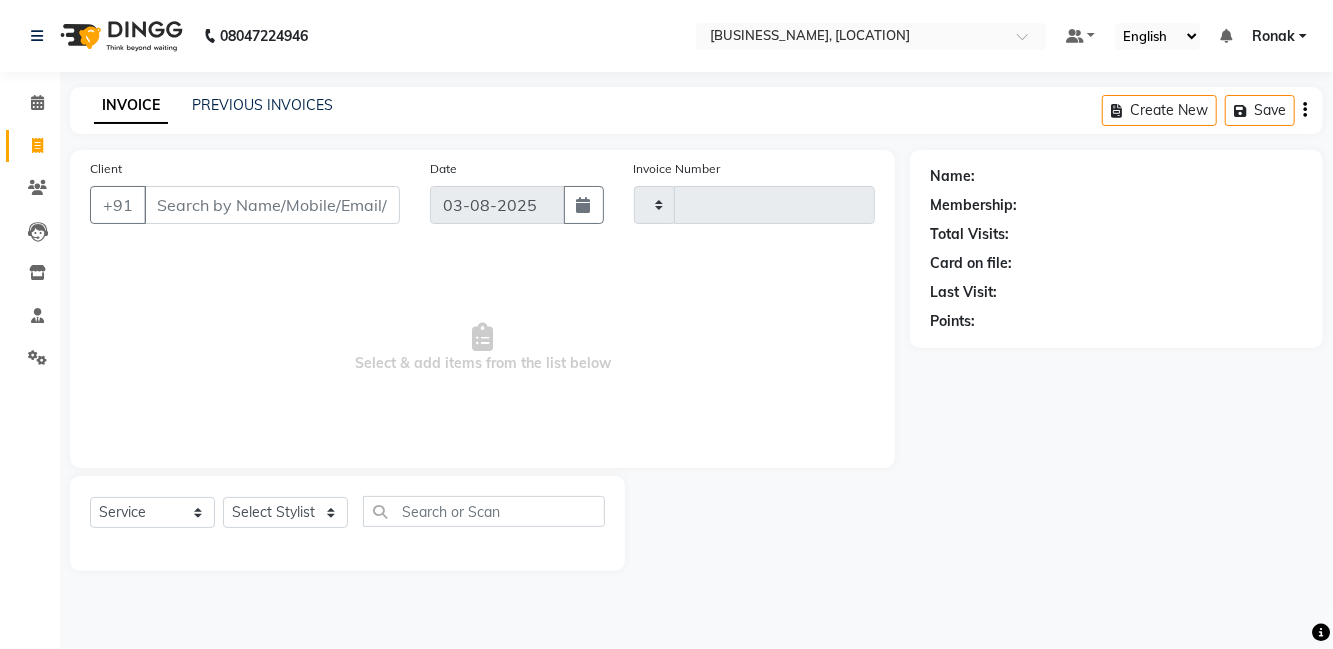 type on "0520" 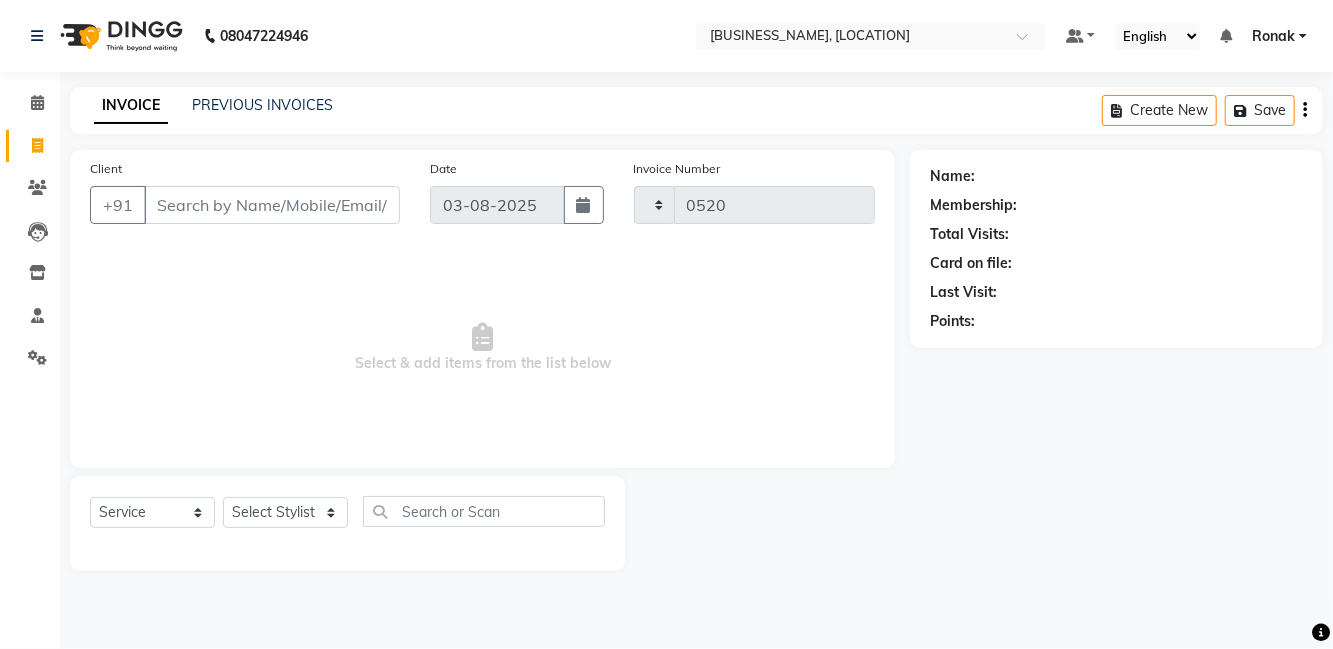 select on "8341" 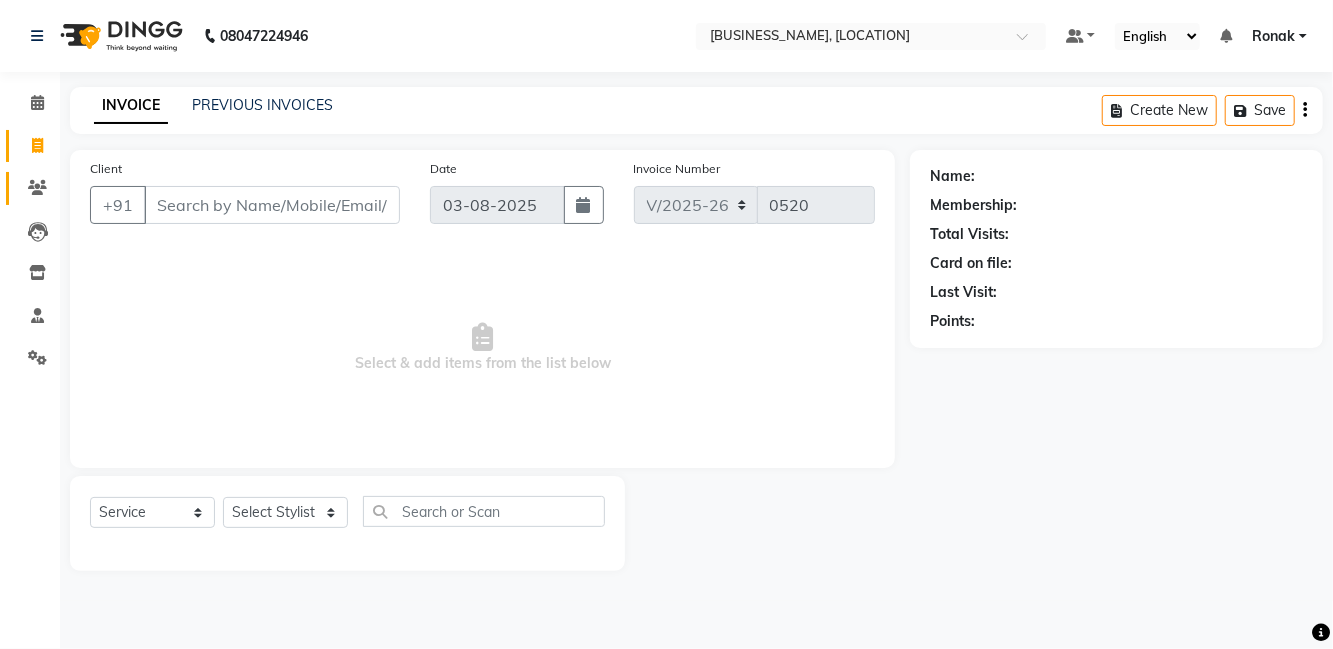 click 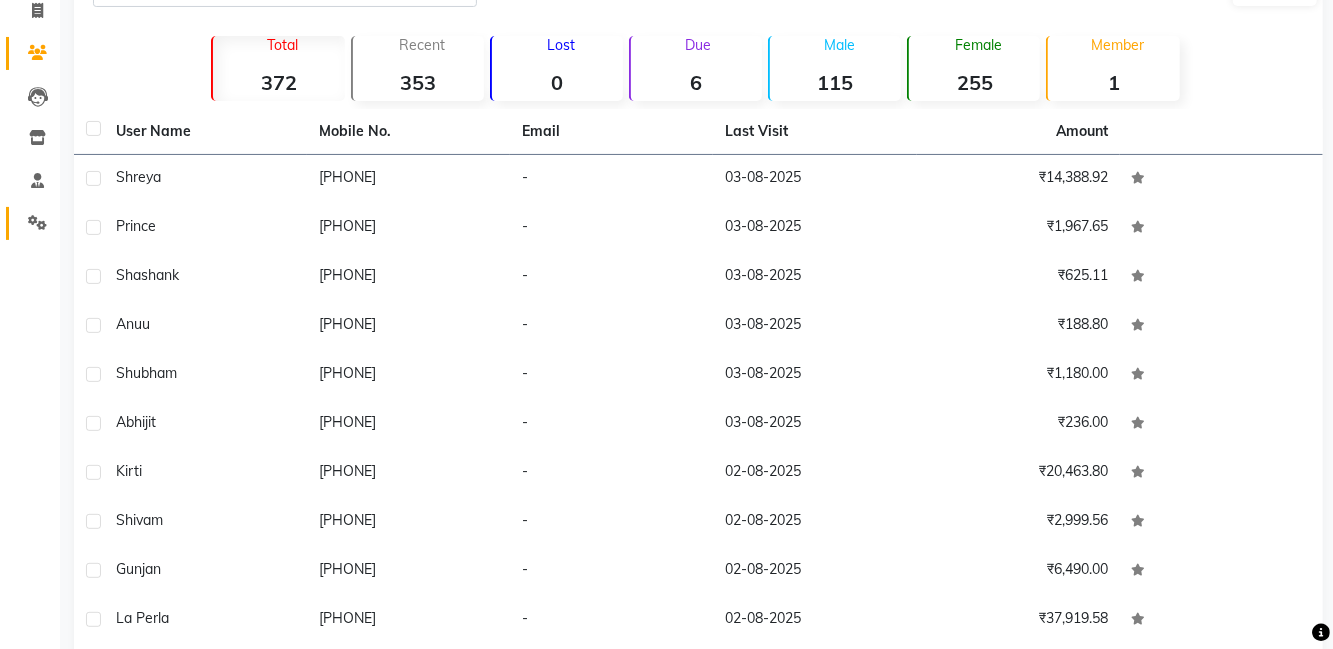 click 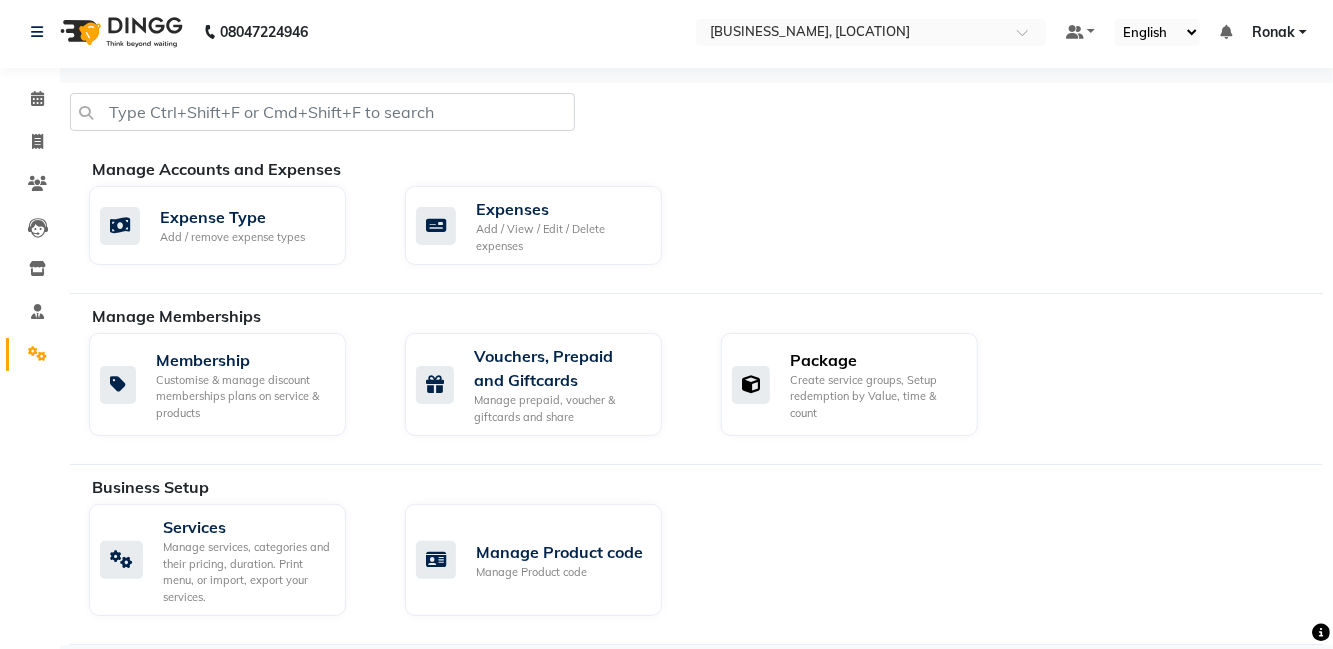 click on "Create service groups, Setup redemption by Value, time & count" 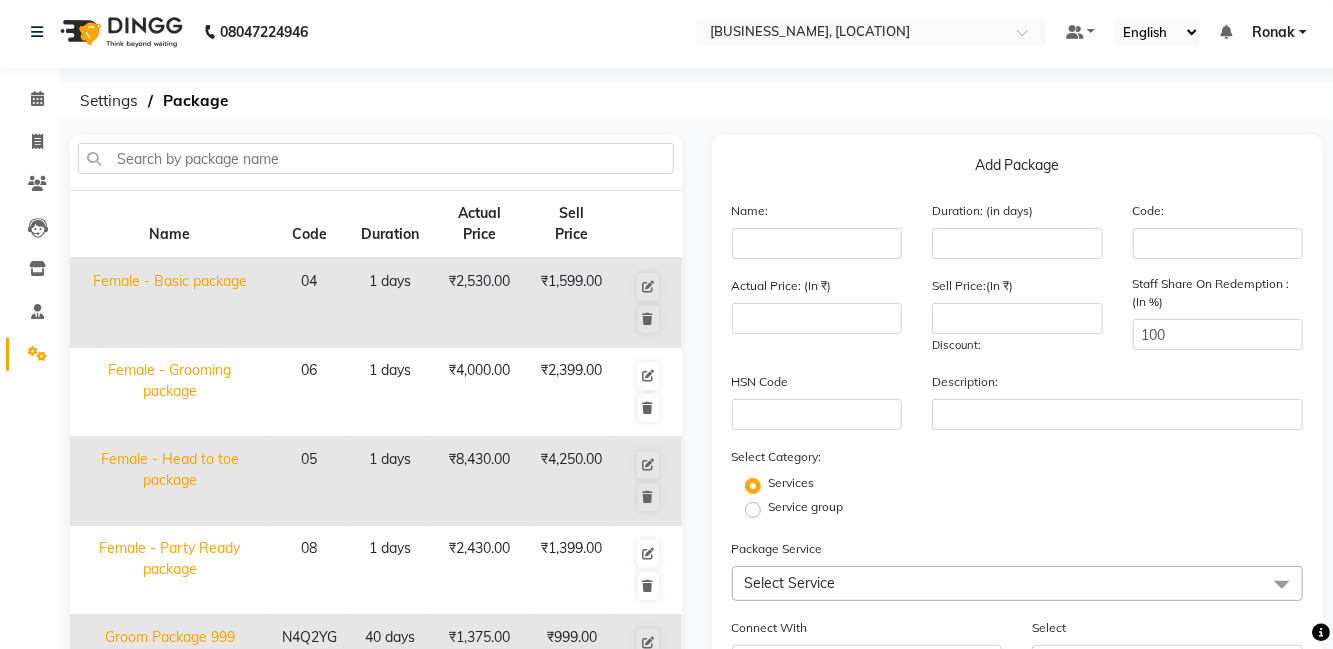 click on "Settings" 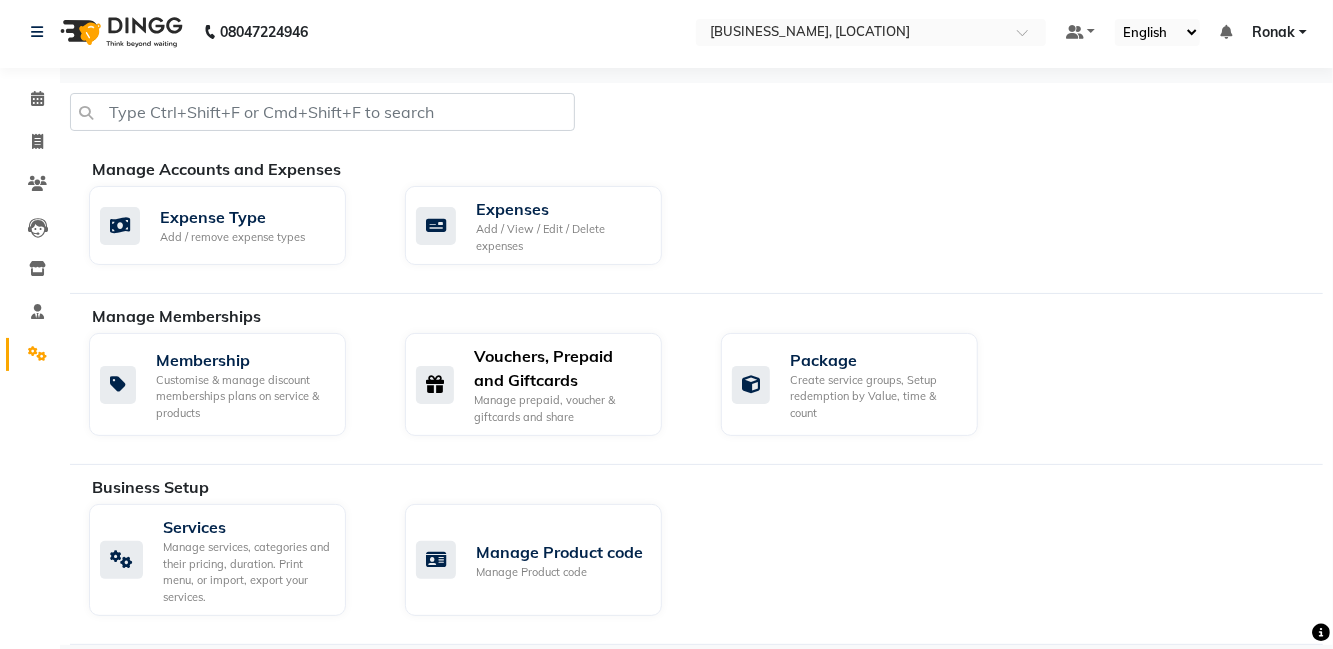 click on "Manage prepaid, voucher & giftcards and share" 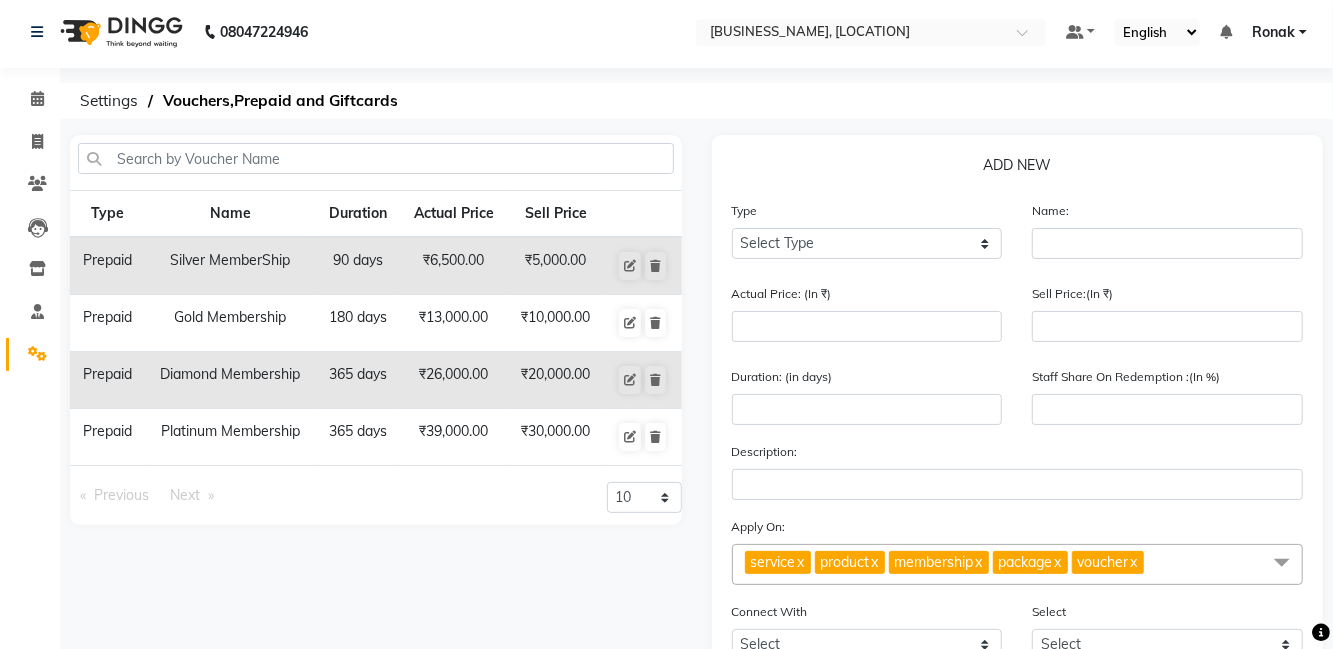 click 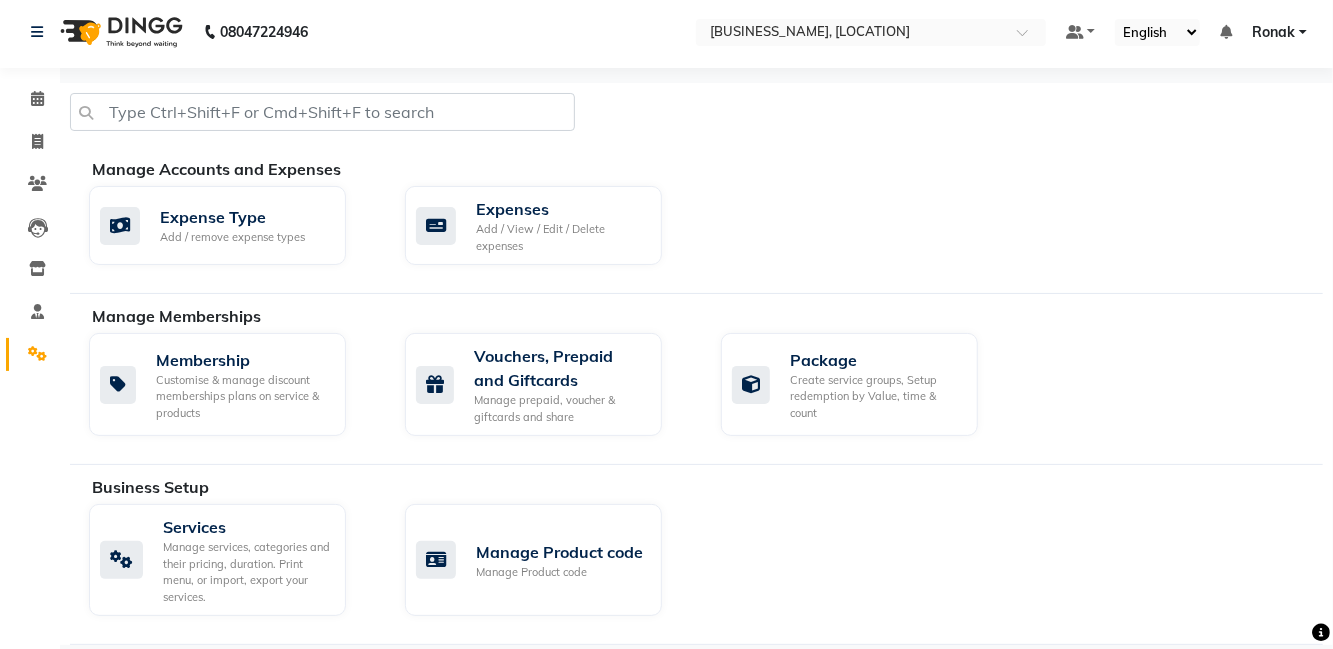 scroll, scrollTop: 0, scrollLeft: 0, axis: both 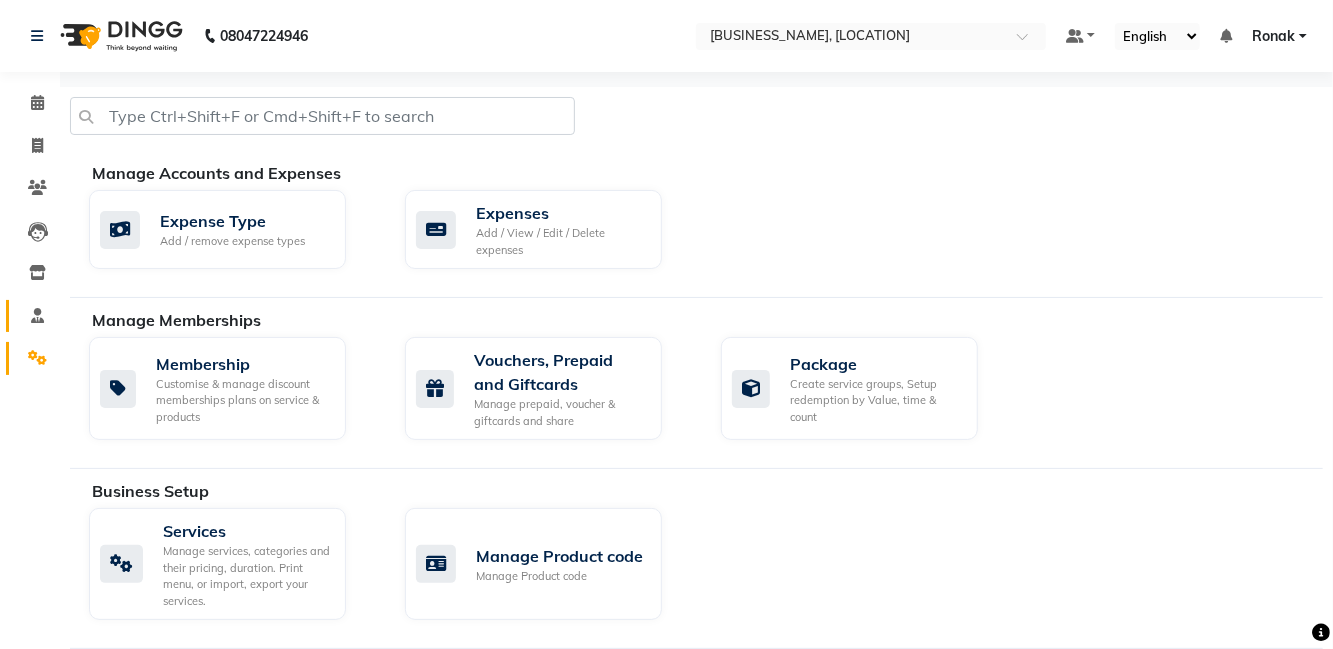 click 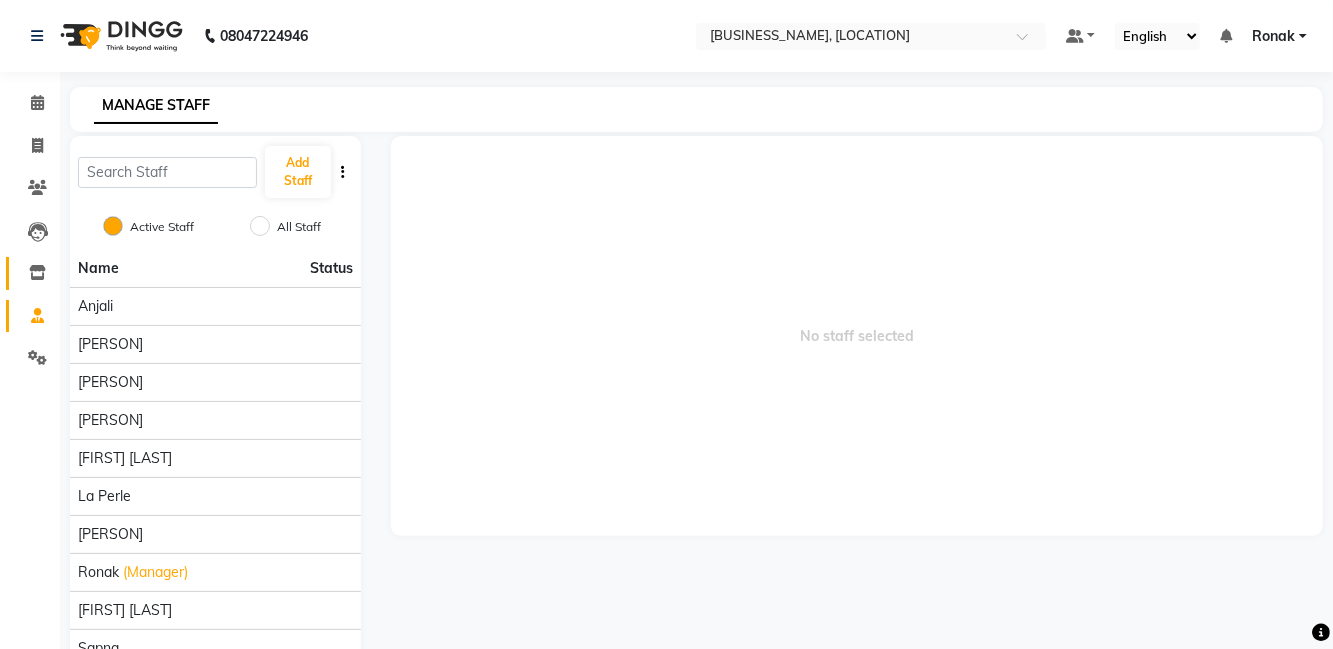 click 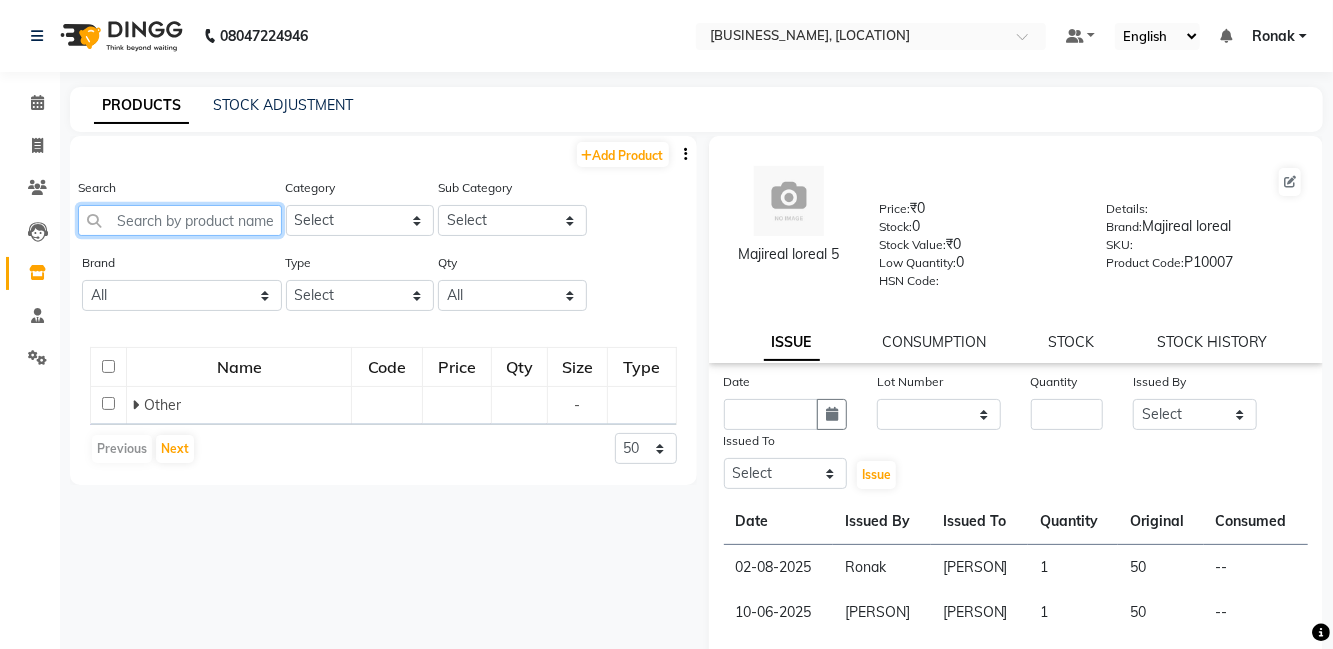 click 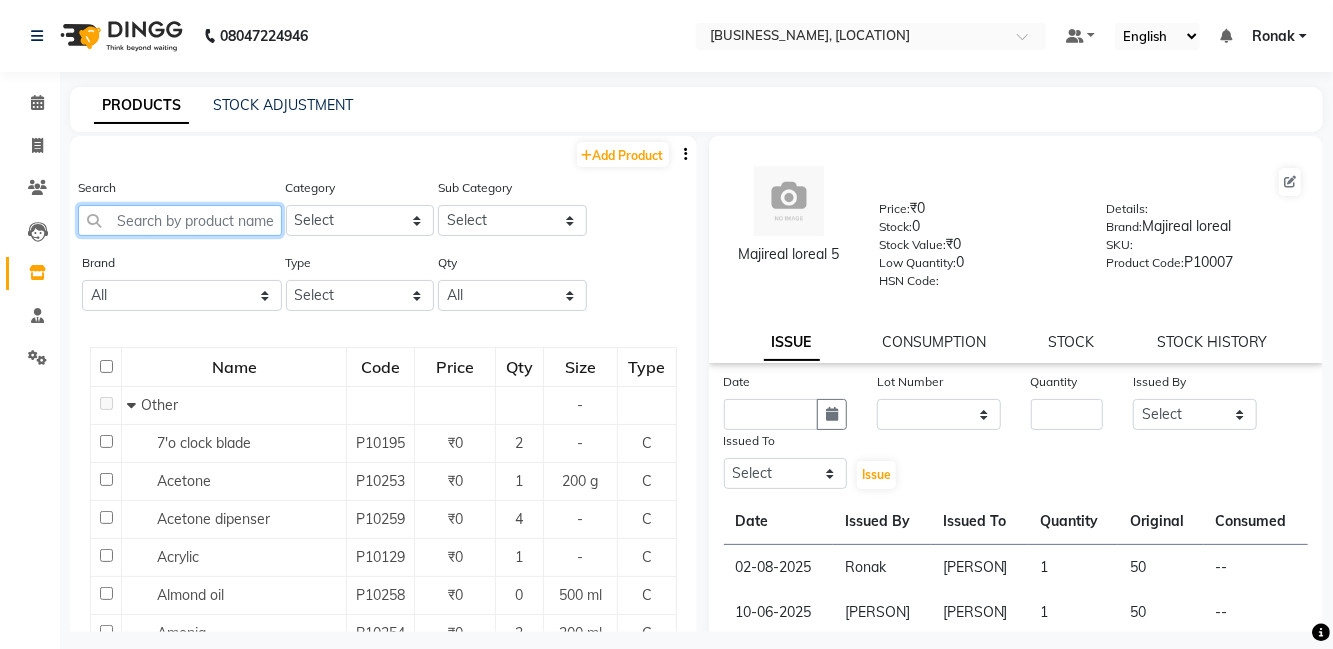 click 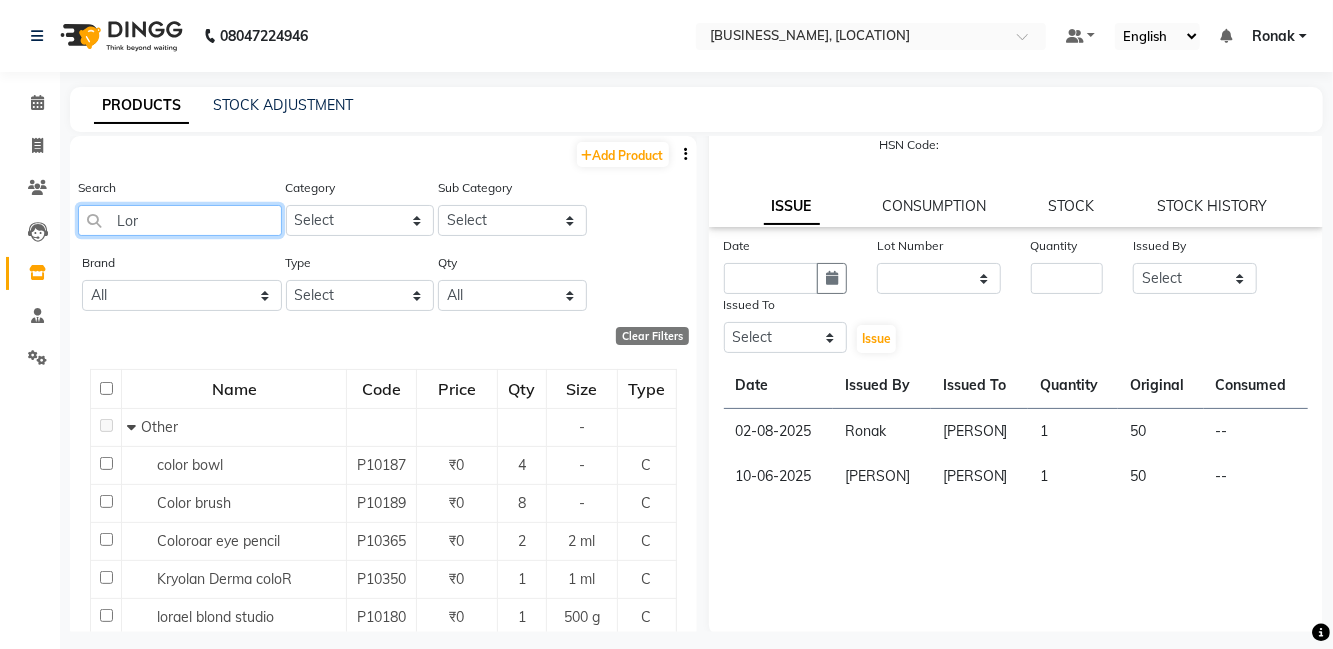 scroll, scrollTop: 0, scrollLeft: 0, axis: both 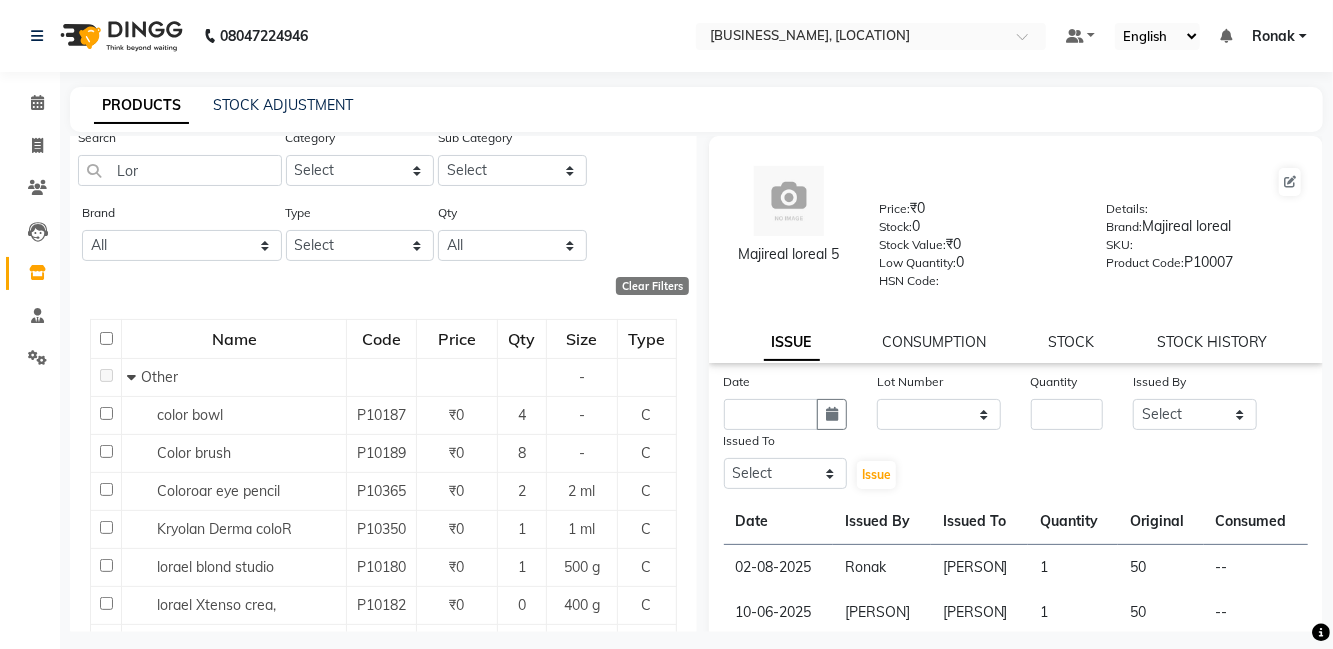 click on "PRODUCTS STOCK ADJUSTMENT  Add Product  Search Lor Category Select Hair Skin Makeup Personal Care Appliances Beard Waxing Disposable Threading Hands and Feet Beauty Planet Botox Cadiveu Casmara Cheryls Loreal Olaplex Other Sub Category Select Brand All Cerabliss Cerbliss Fyc Gillete Gypsy Iconic Kanpeki Lorael Loreal Loreal Inoa Lotus Majireal Loreal Matrix Matrixx Normal Nova Null O3+ Oxy Rica Schwarzkopf Staycool Talc Streaks Very Good Wella Whal Type Select Both Retail Consumable Qty All Low Out Of Stock  Clear Filters  Name Code Price Qty Size Type   Other - color bowl P10187 ₹0 4 - C Color brush P10189 ₹0 8 - C Coloroar eye pencil  P10365 ₹0 2 2 ml C Kryolan Derma coloR P10350 ₹0 1 1 ml C lorael blond studio P10180 ₹0 1 500 g C lorael Xtenso crea, P10182 ₹0 0 400 g C Loreal absolute mask P10077 ₹975.00 1 250 g R Loreal absolute shamp P10076 ₹790.00 1 300 ml R Loreal Extenso shampoo P10164 ₹0 0 1000 ml C Loreal Hair Spa P10285 ₹0 1 490 g C Loreal inoa 3 P10004 ₹0 1 60 g C P10001 ₹0" 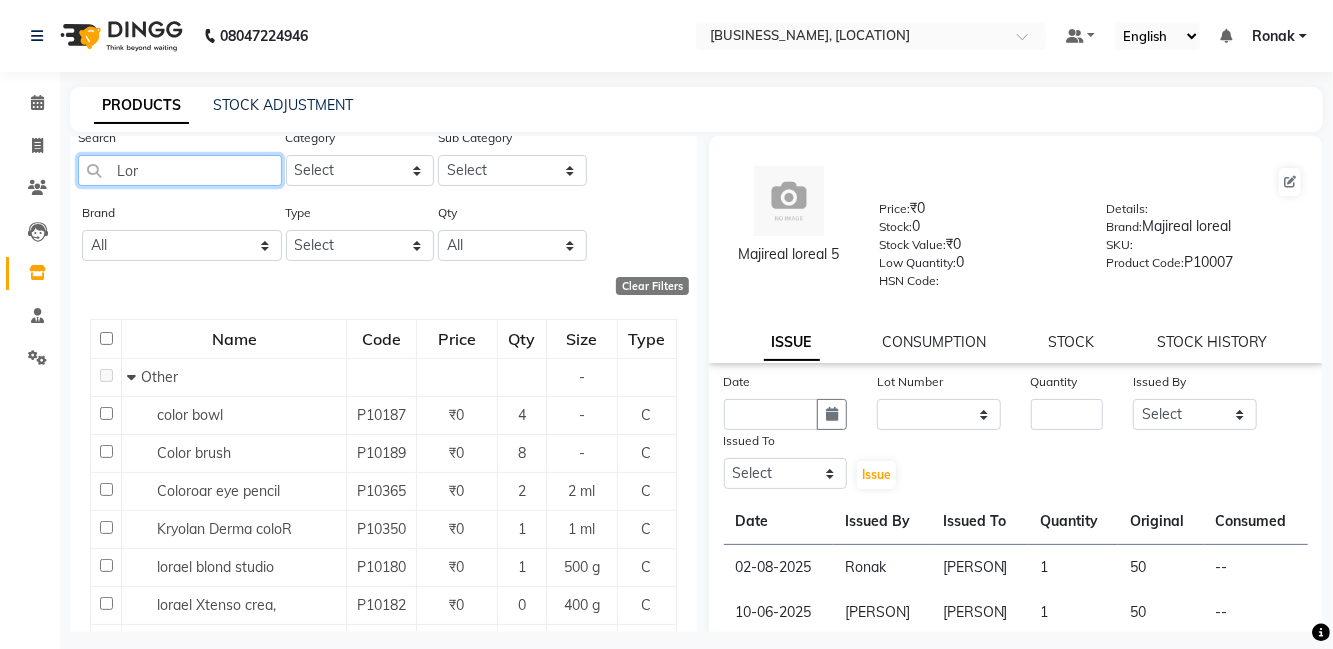 click on "Lor" 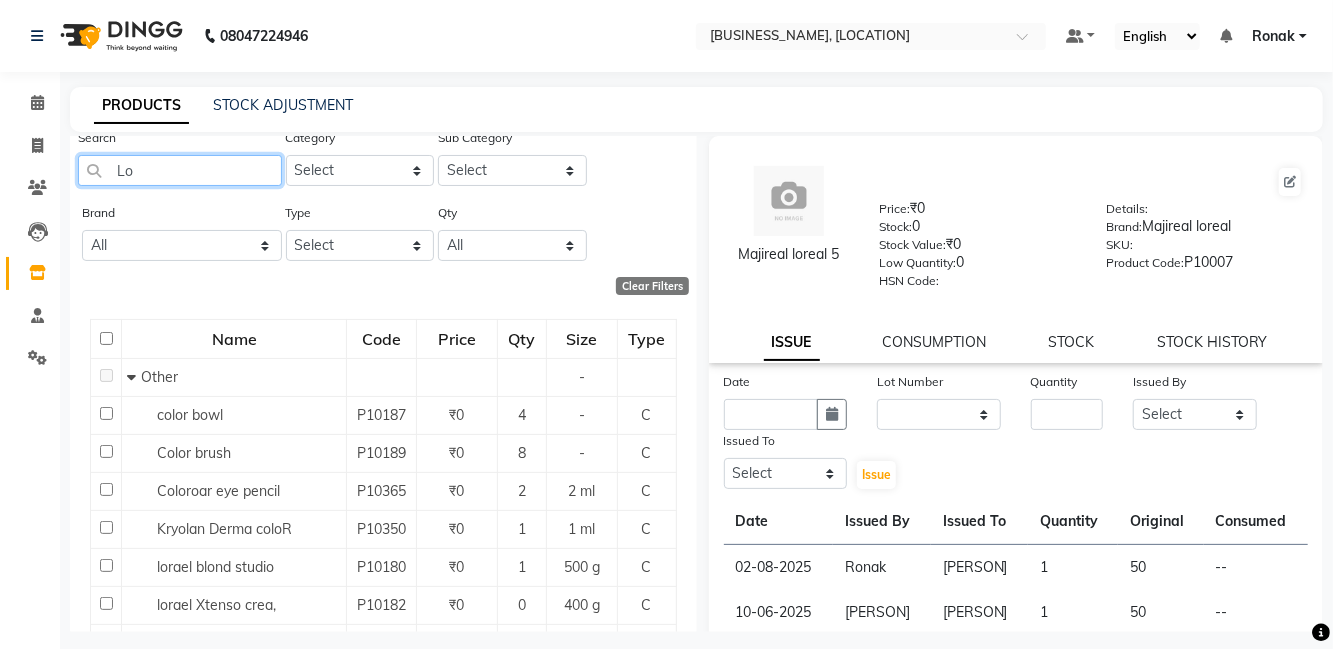 type on "L" 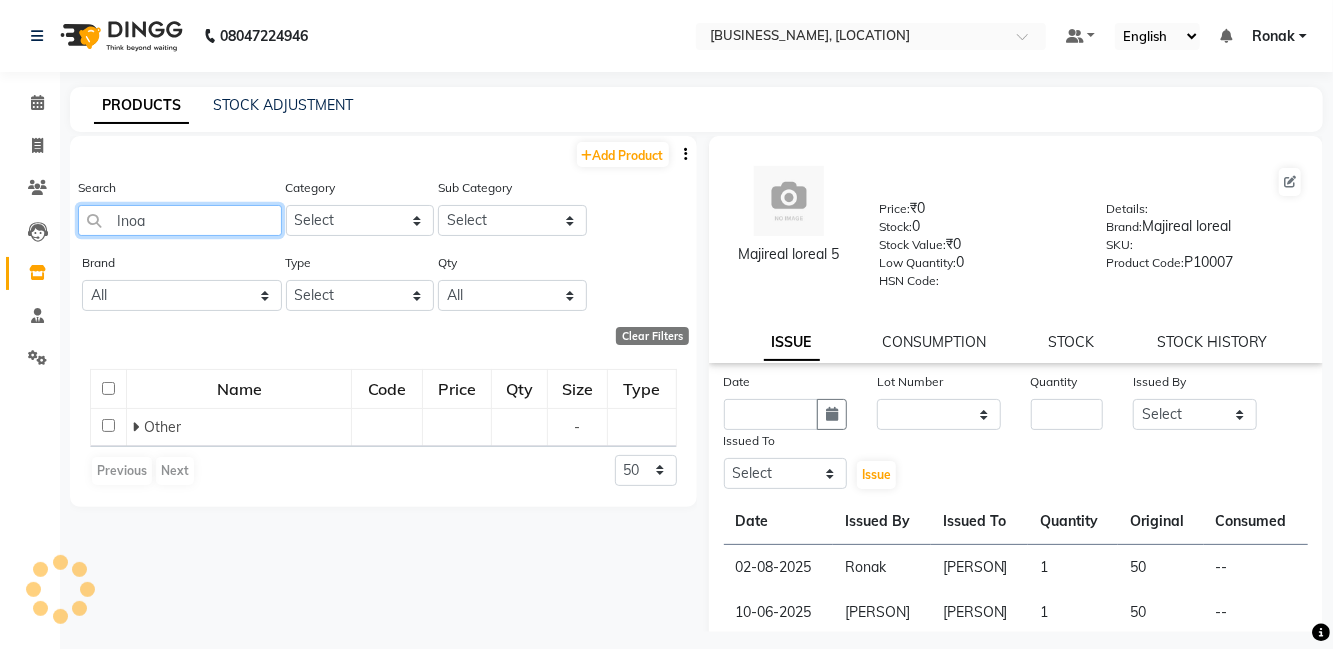 scroll, scrollTop: 0, scrollLeft: 0, axis: both 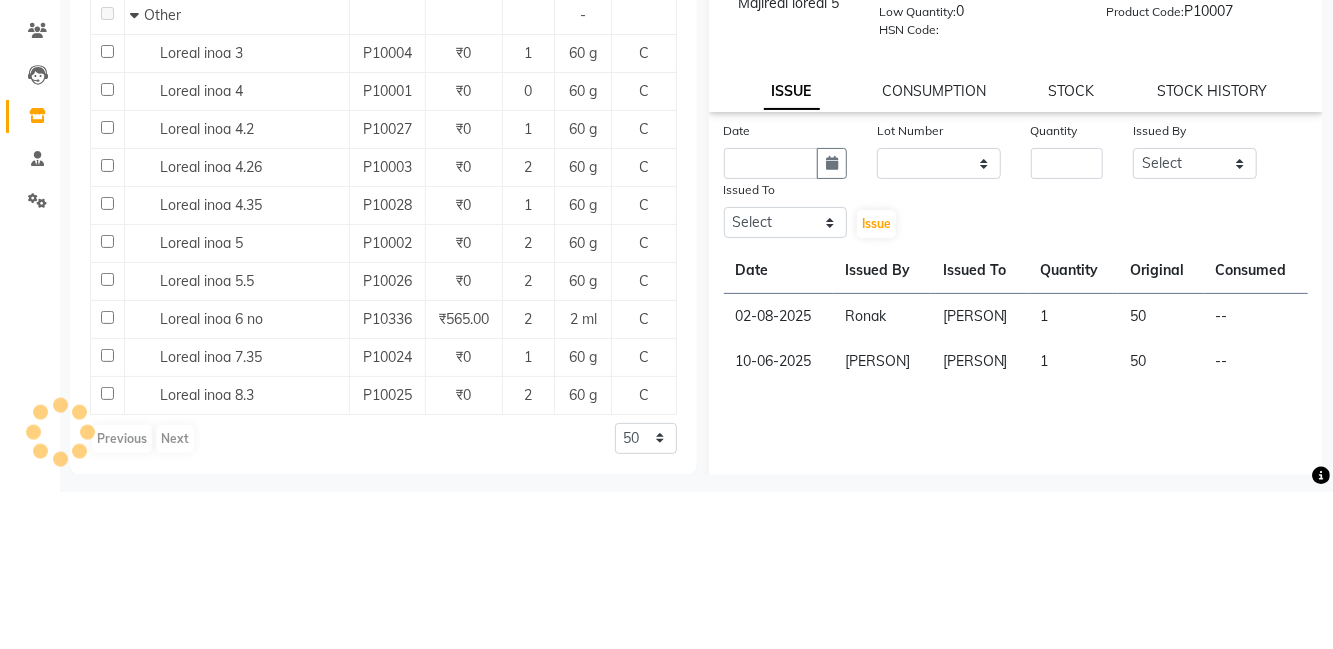 type on "Inoa" 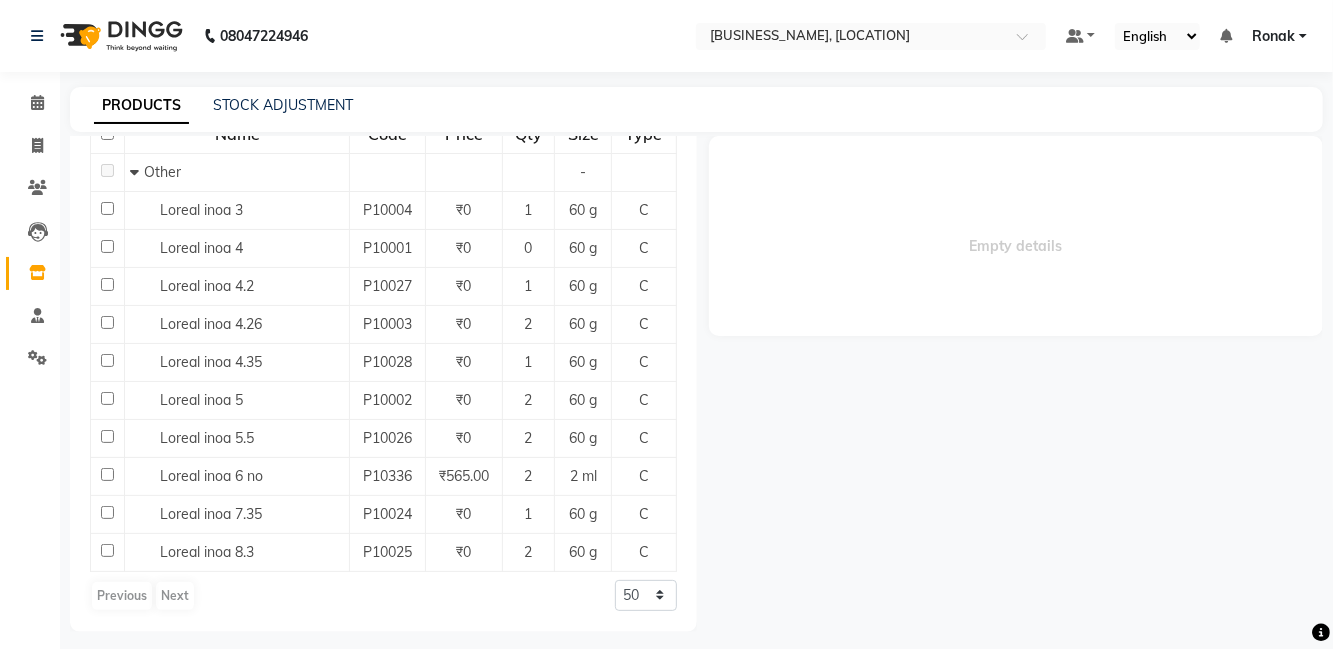 scroll, scrollTop: 0, scrollLeft: 0, axis: both 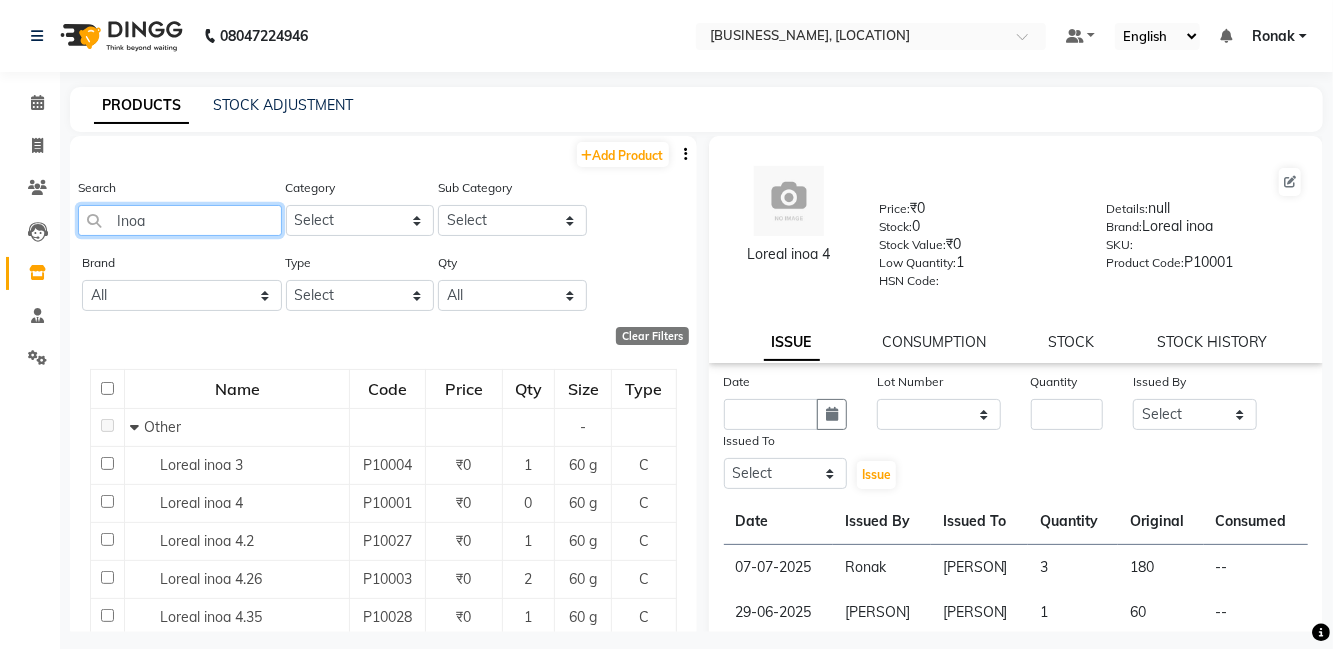 click on "Inoa" 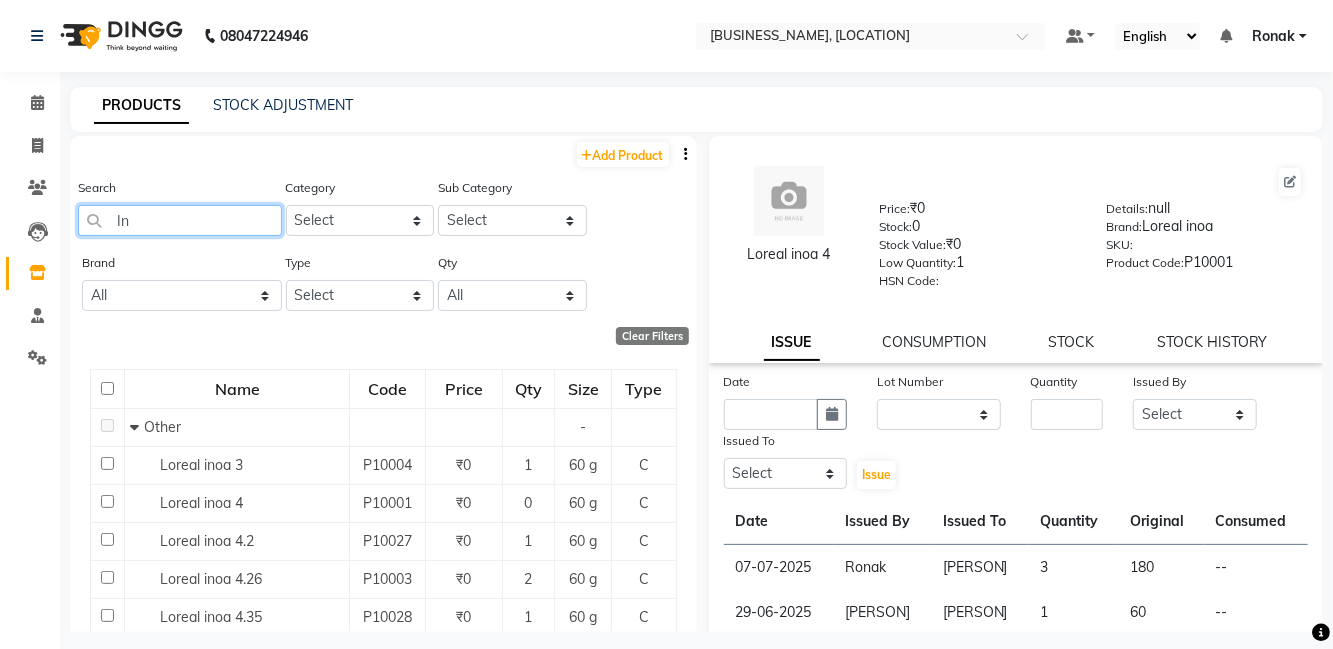 type on "I" 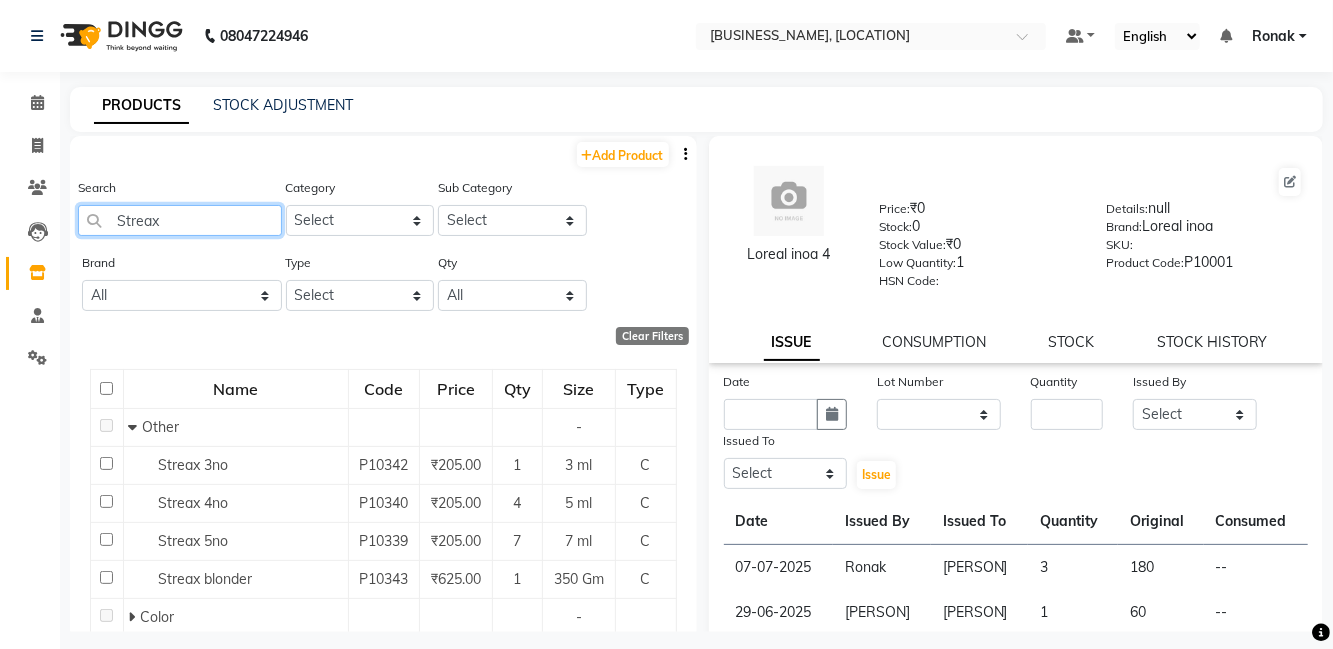 scroll, scrollTop: 68, scrollLeft: 0, axis: vertical 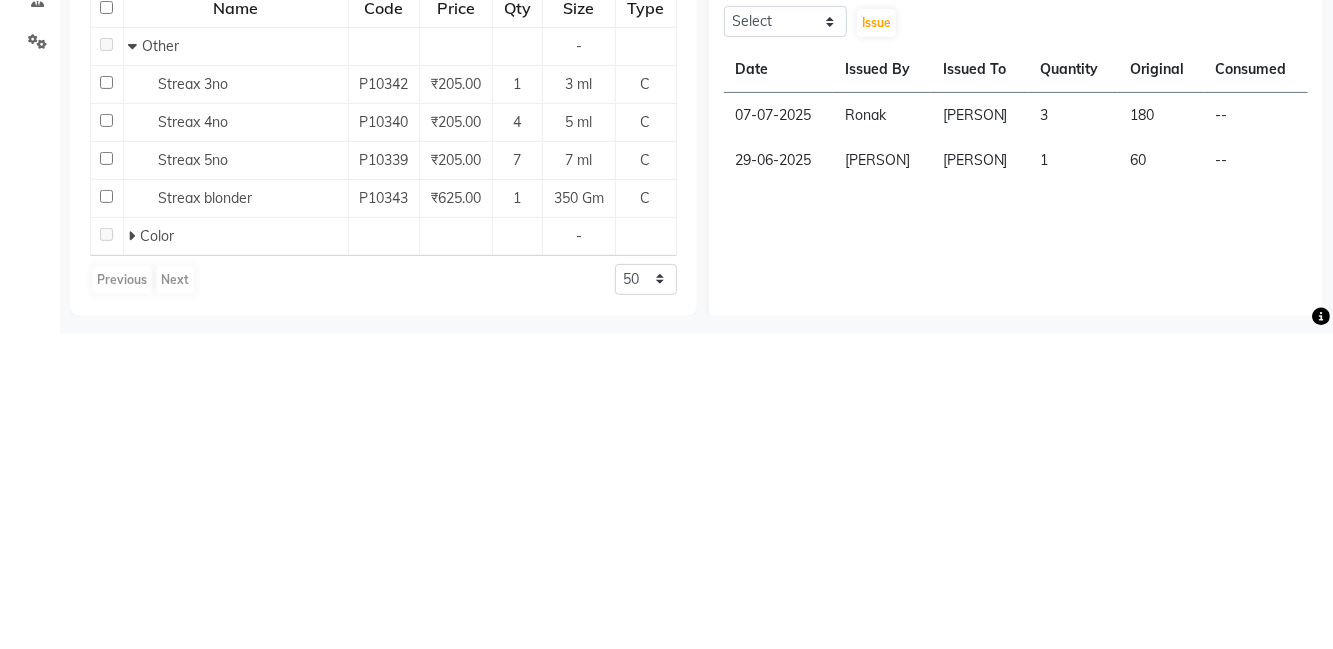type on "Streax" 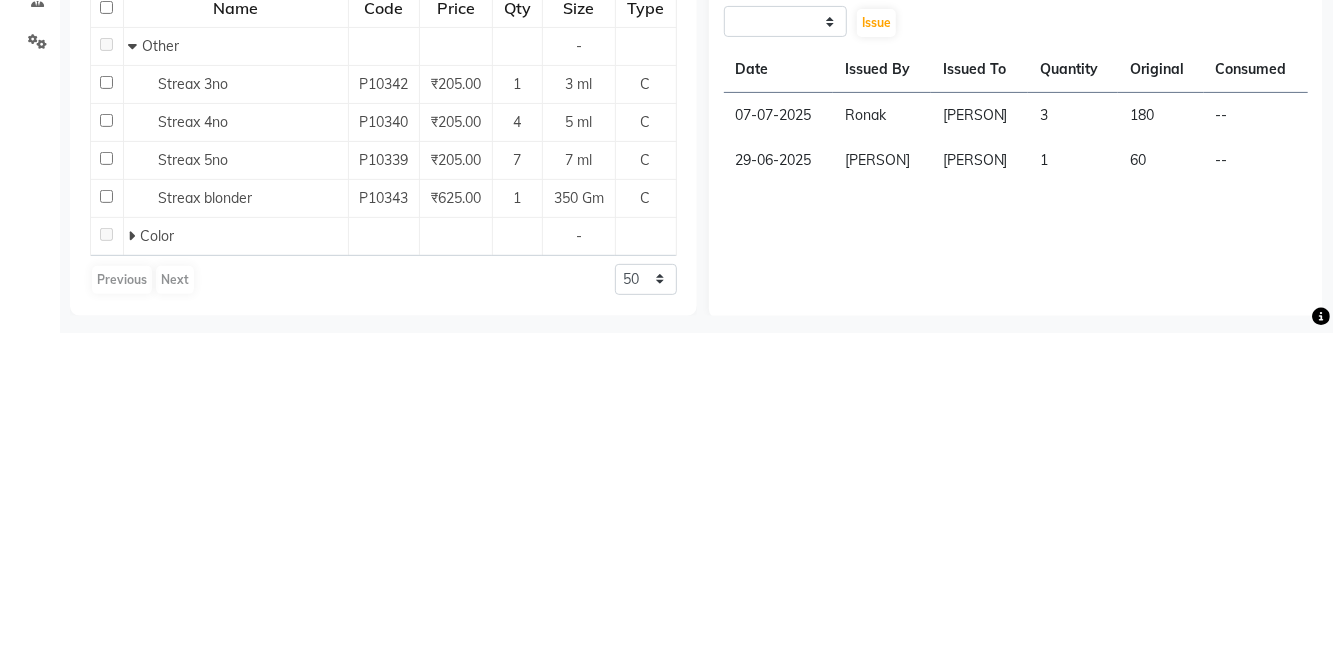 scroll, scrollTop: 0, scrollLeft: 0, axis: both 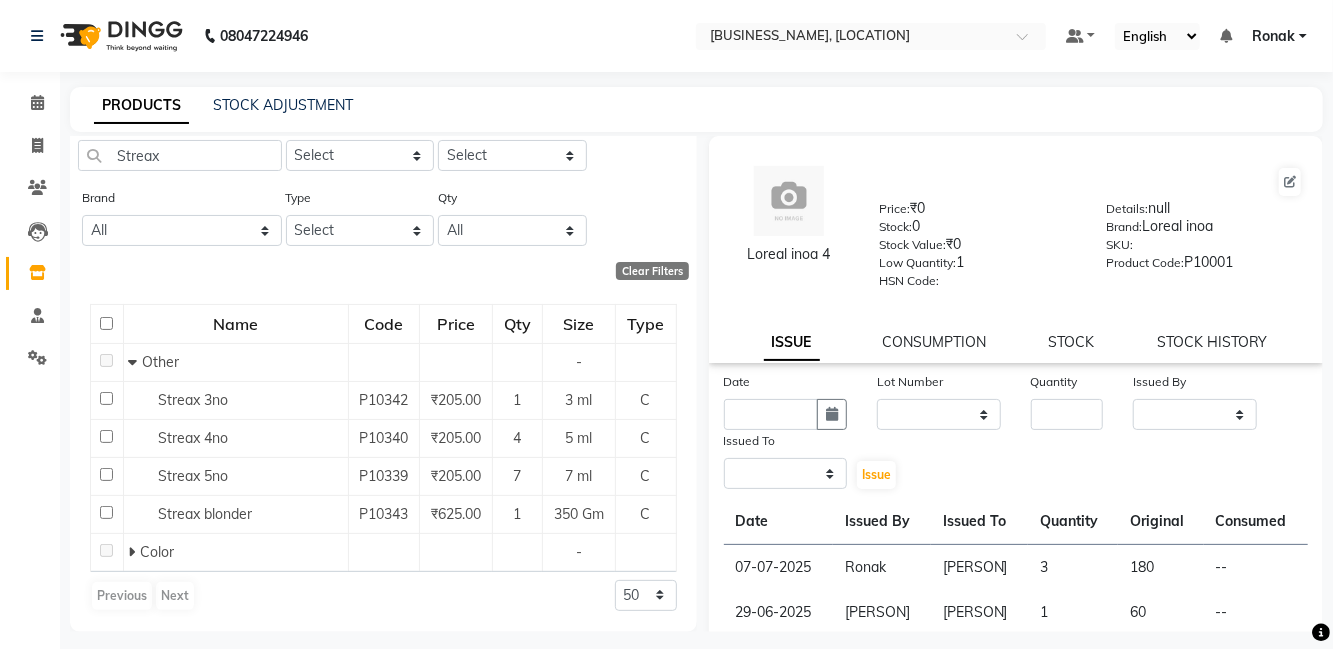 select 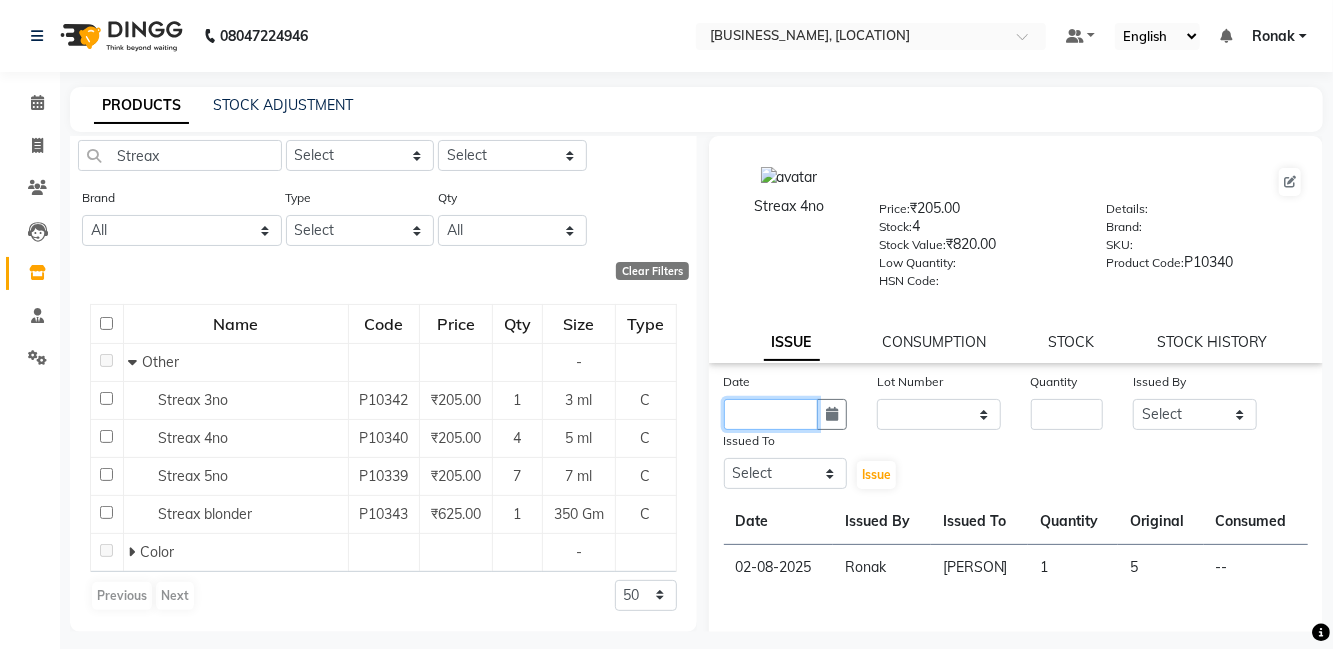 click 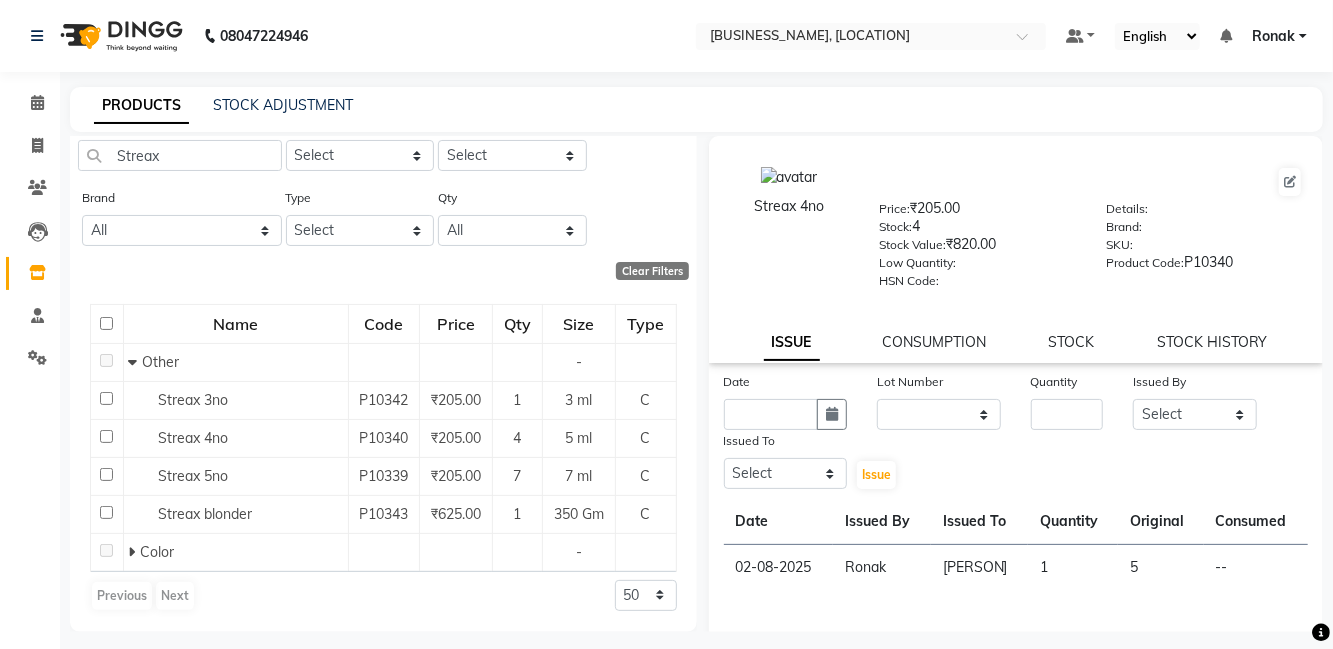 select on "8" 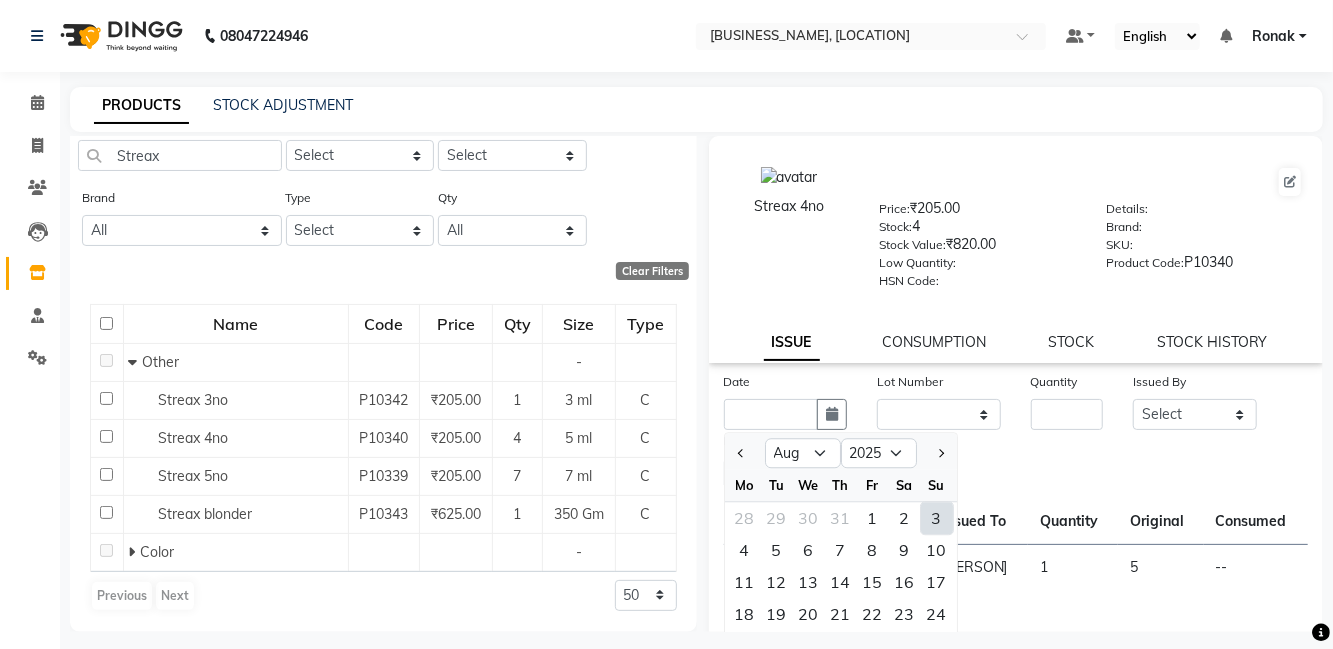 click 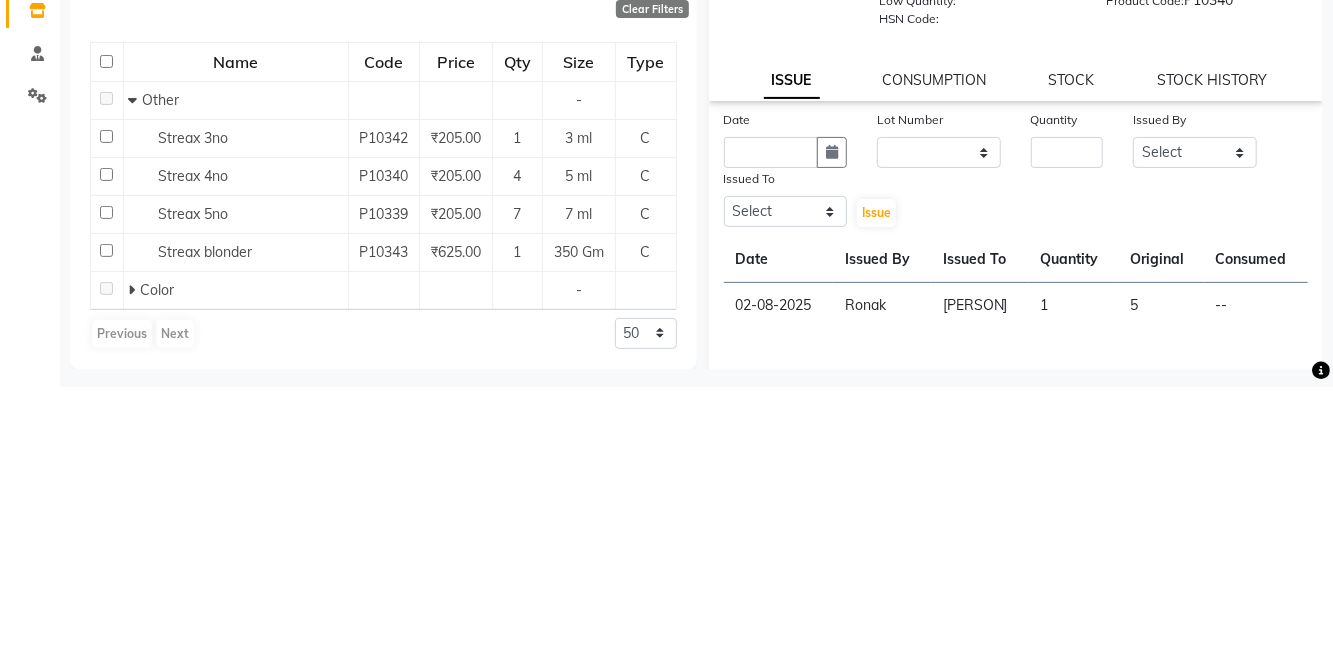 click 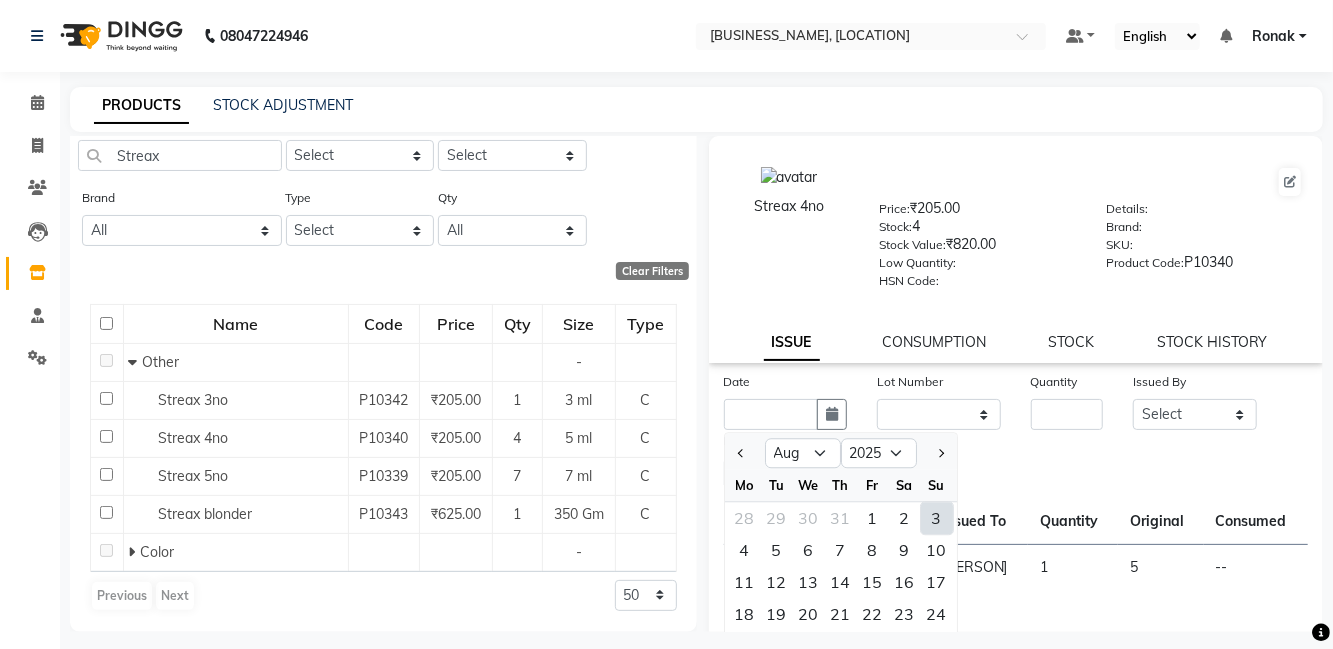 click on "10" 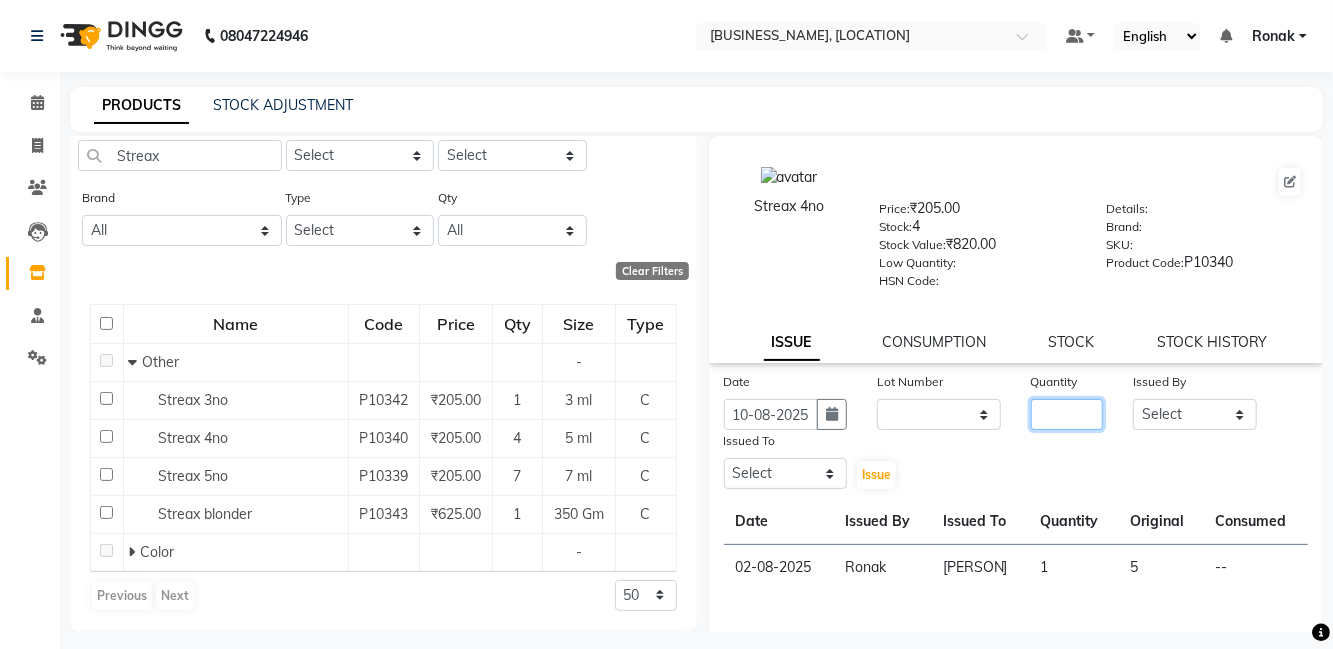 click 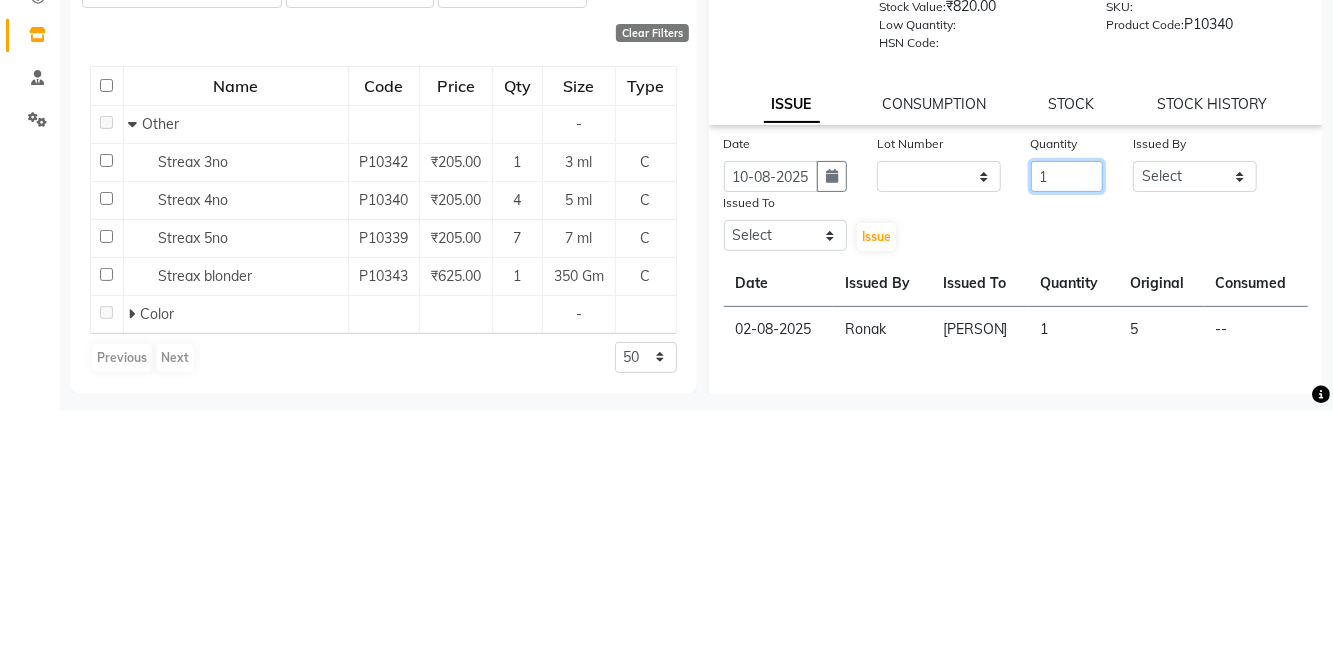 type on "1" 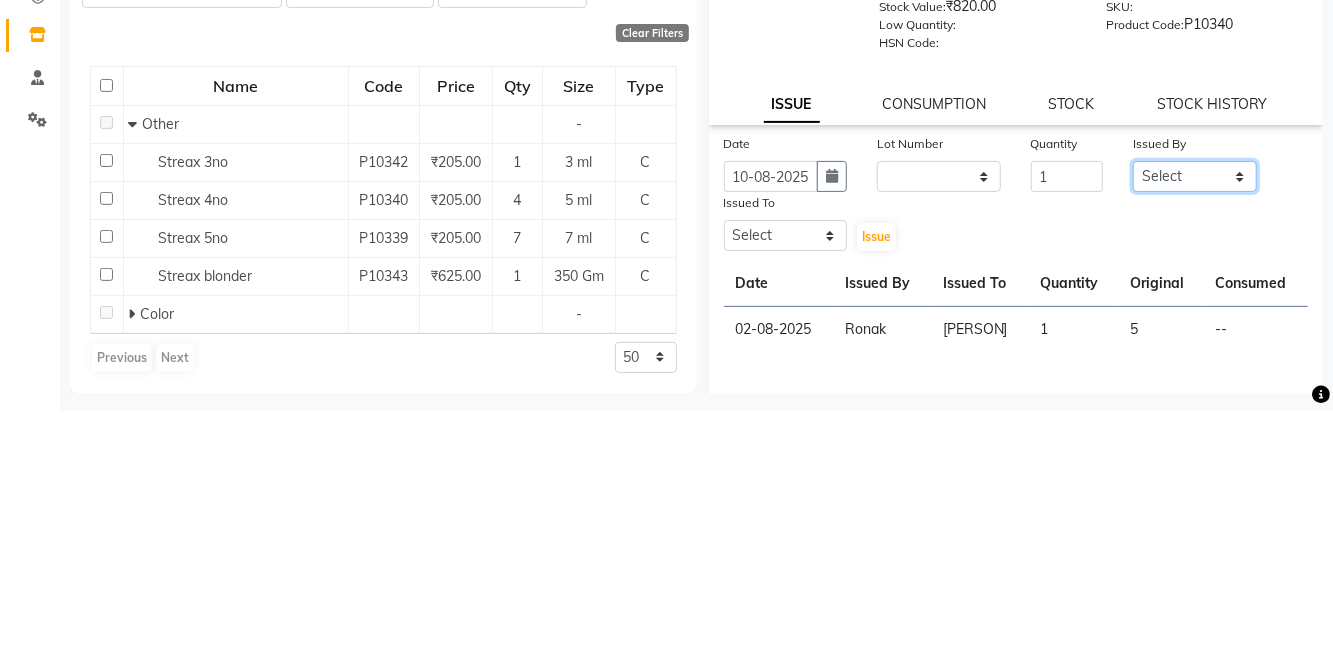 click on "Select [PERSON], [PERSON], [PERSON], [PERSON], [PERSON], [PERSON], [PERSON], [PERSON], [PERSON], [PERSON], [PERSON], [PERSON]" 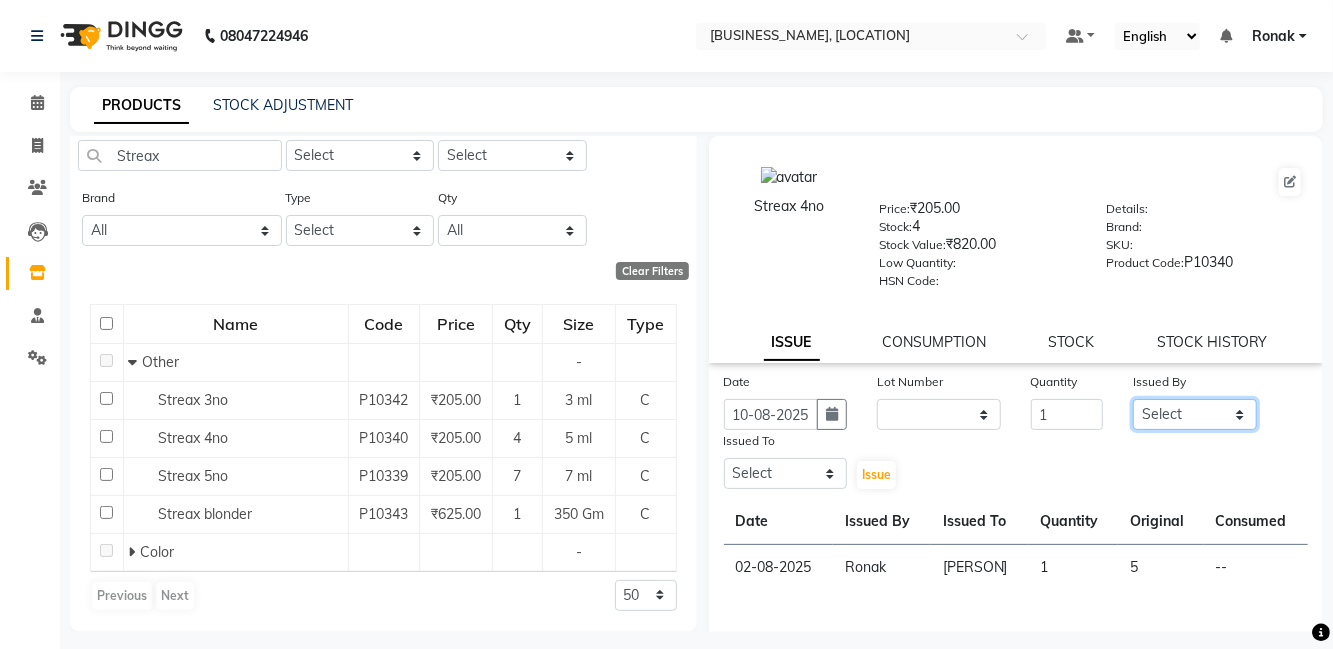 select on "[POSTAL_CODE]" 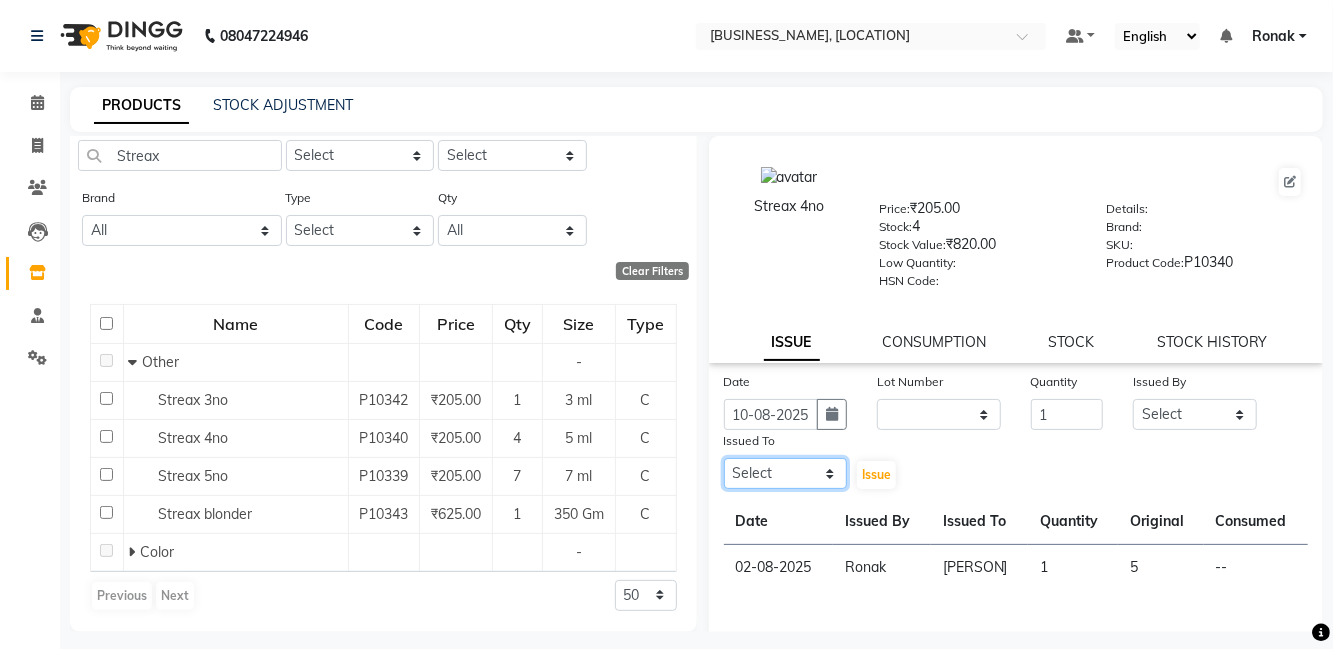 click on "Select [PERSON], [PERSON], [PERSON], [PERSON], [PERSON], [PERSON], [PERSON], [PERSON], [PERSON], [PERSON], [PERSON], [PERSON]" 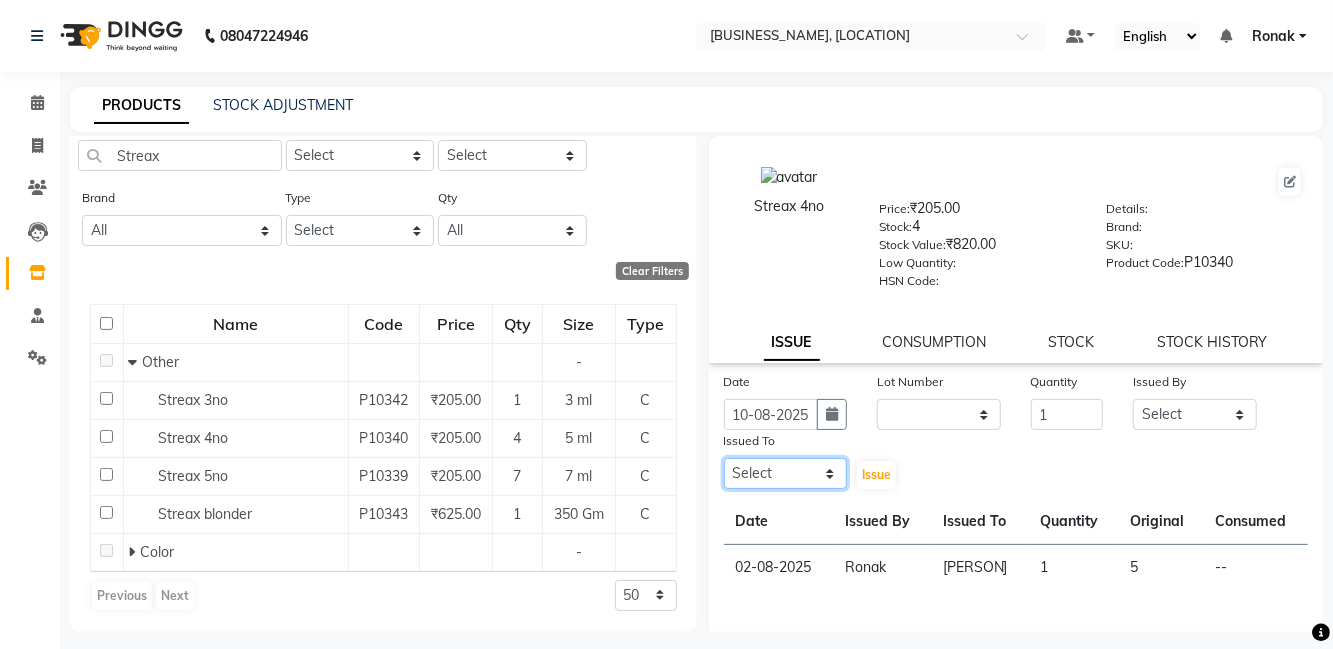 select on "84213" 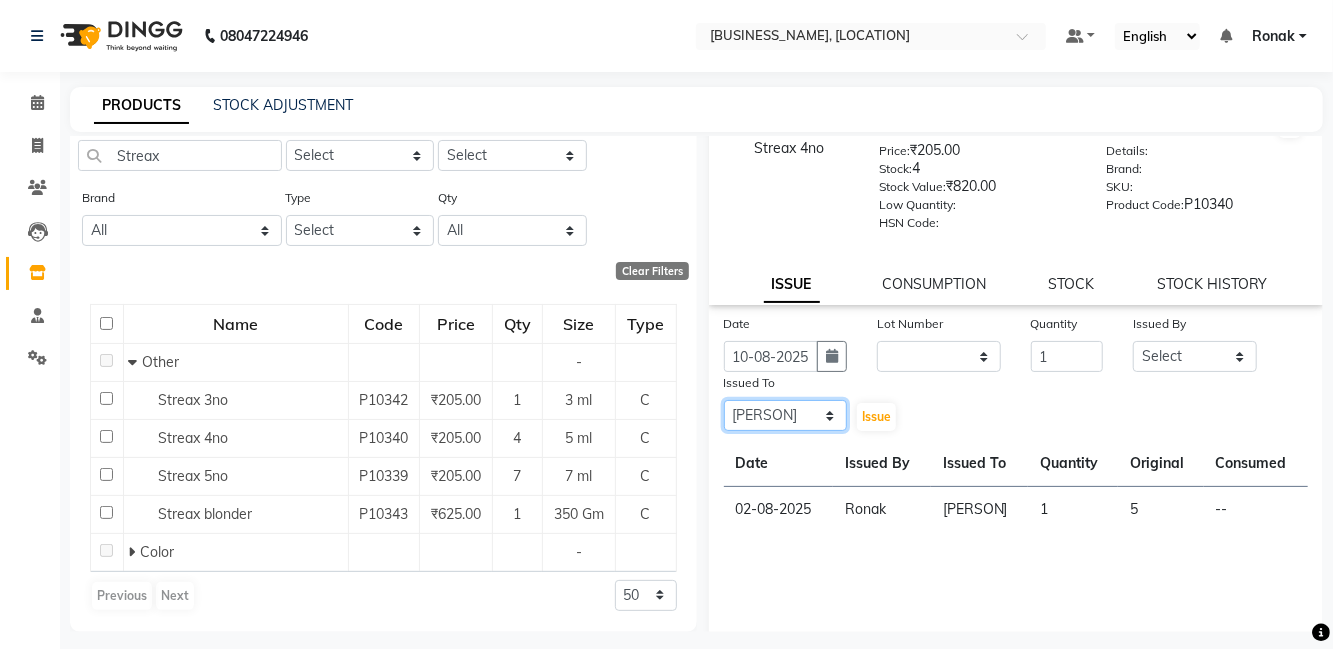 scroll, scrollTop: 136, scrollLeft: 0, axis: vertical 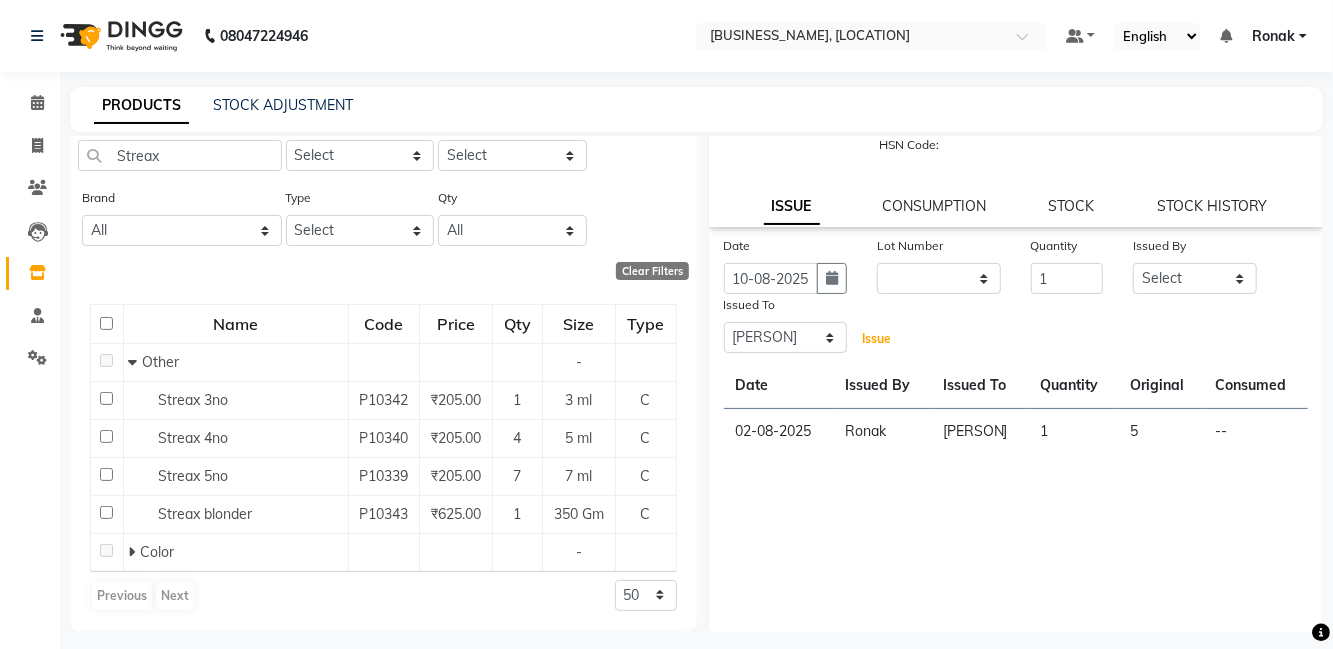 click on "Issue" 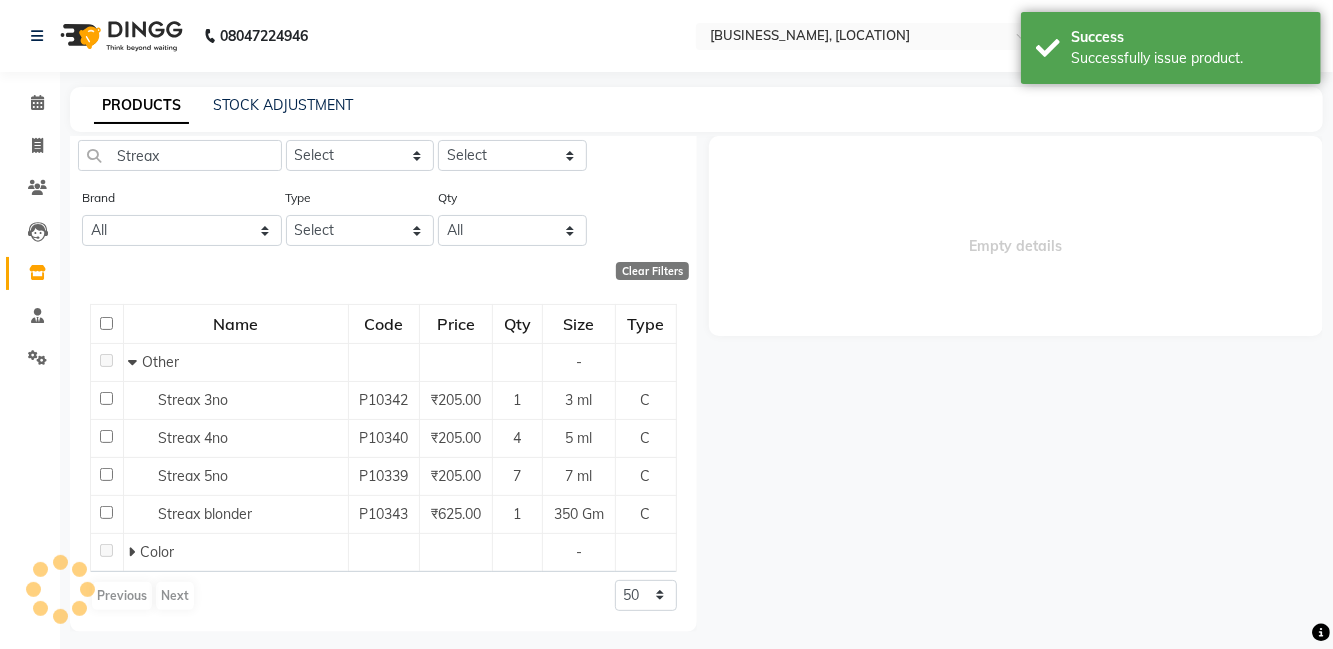 scroll, scrollTop: 0, scrollLeft: 0, axis: both 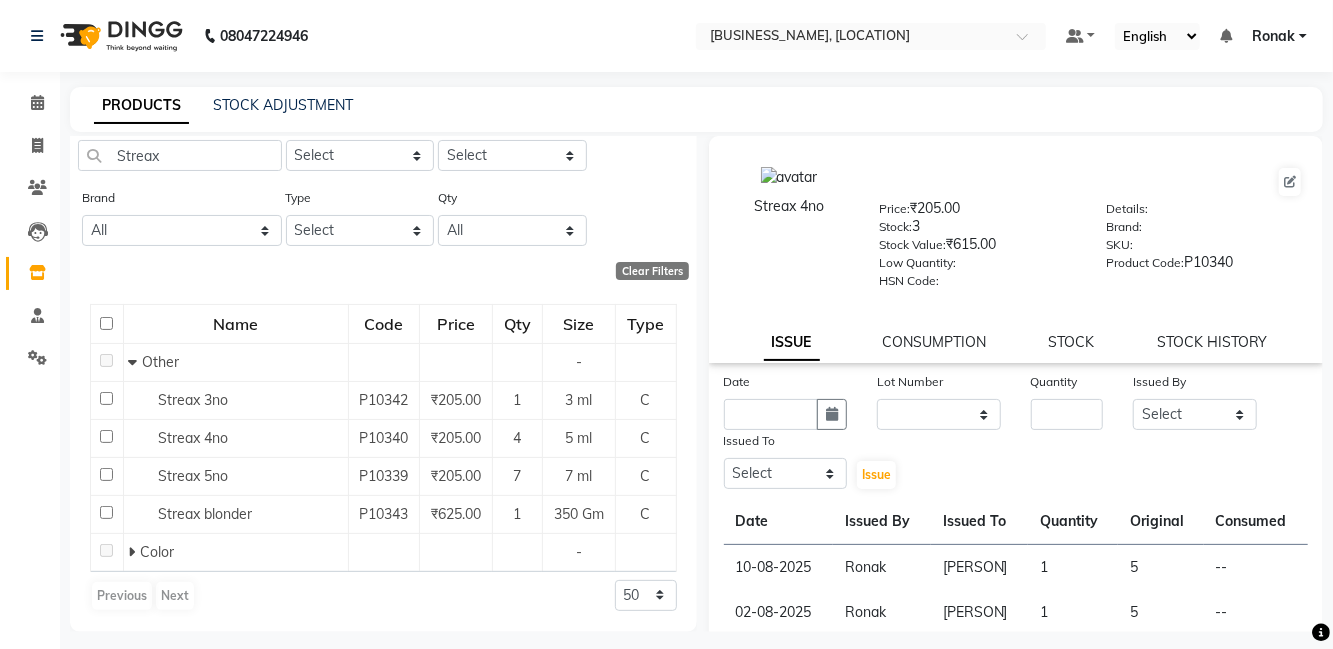 click on "1" 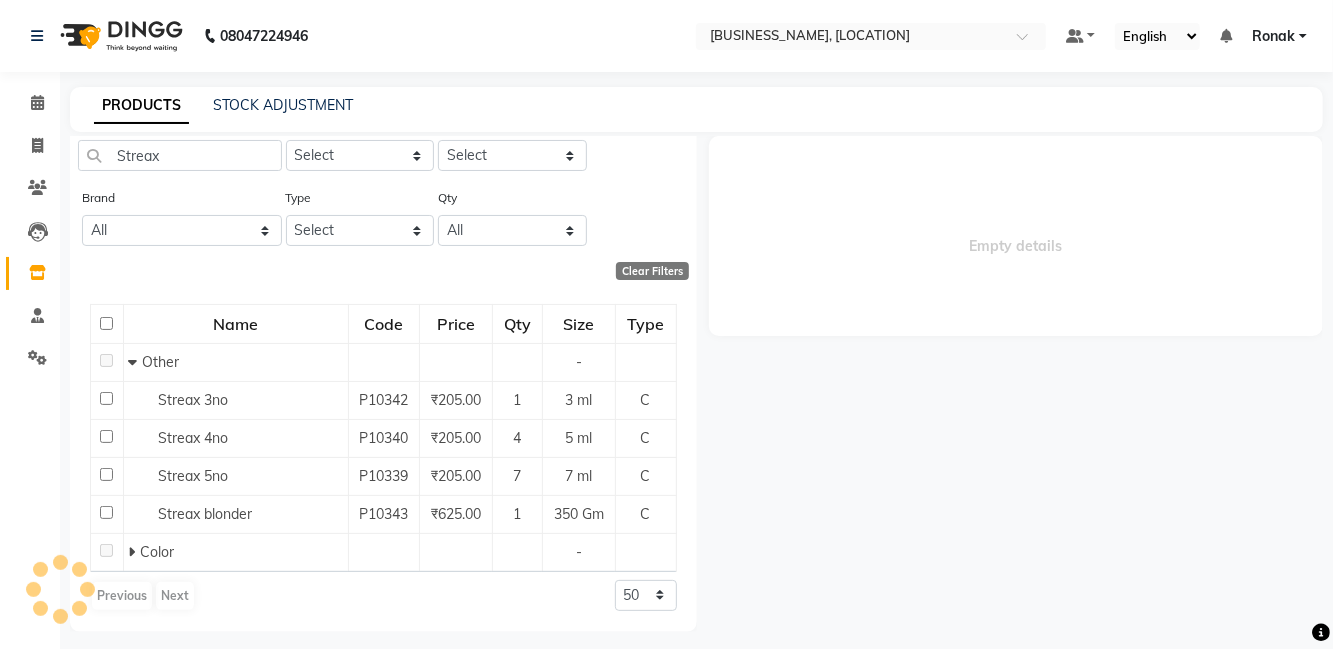 select 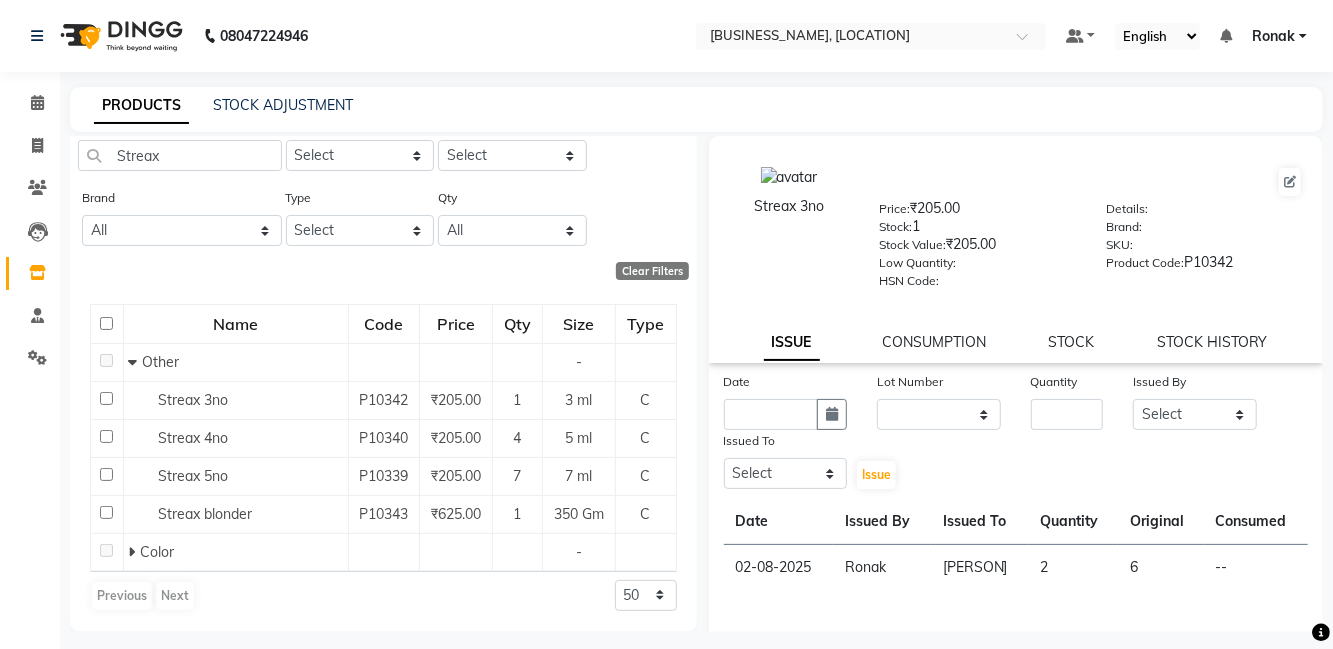 click 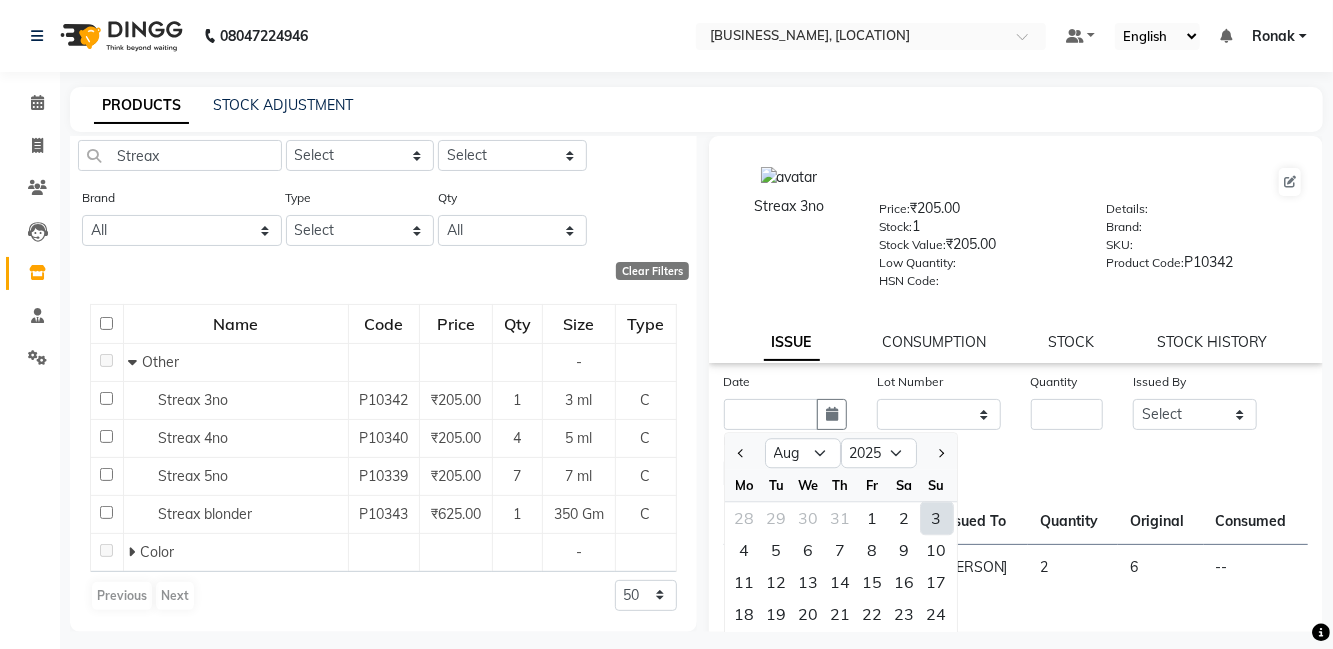 click on "3" 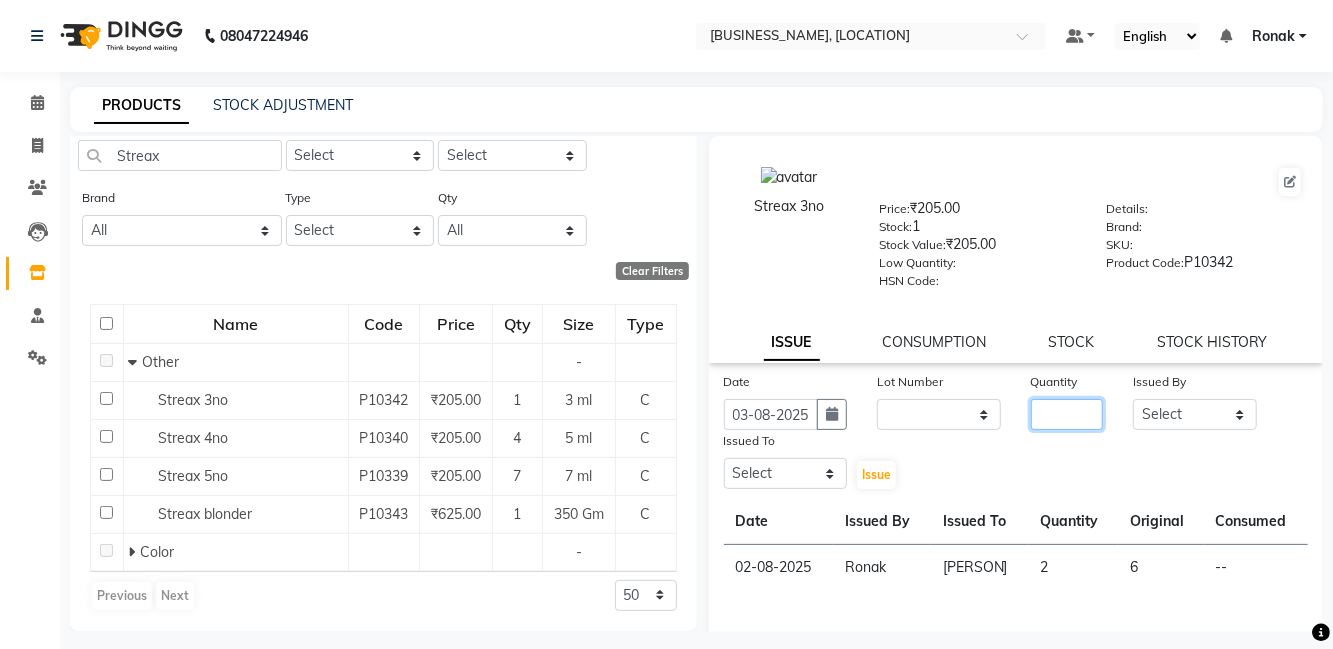 click 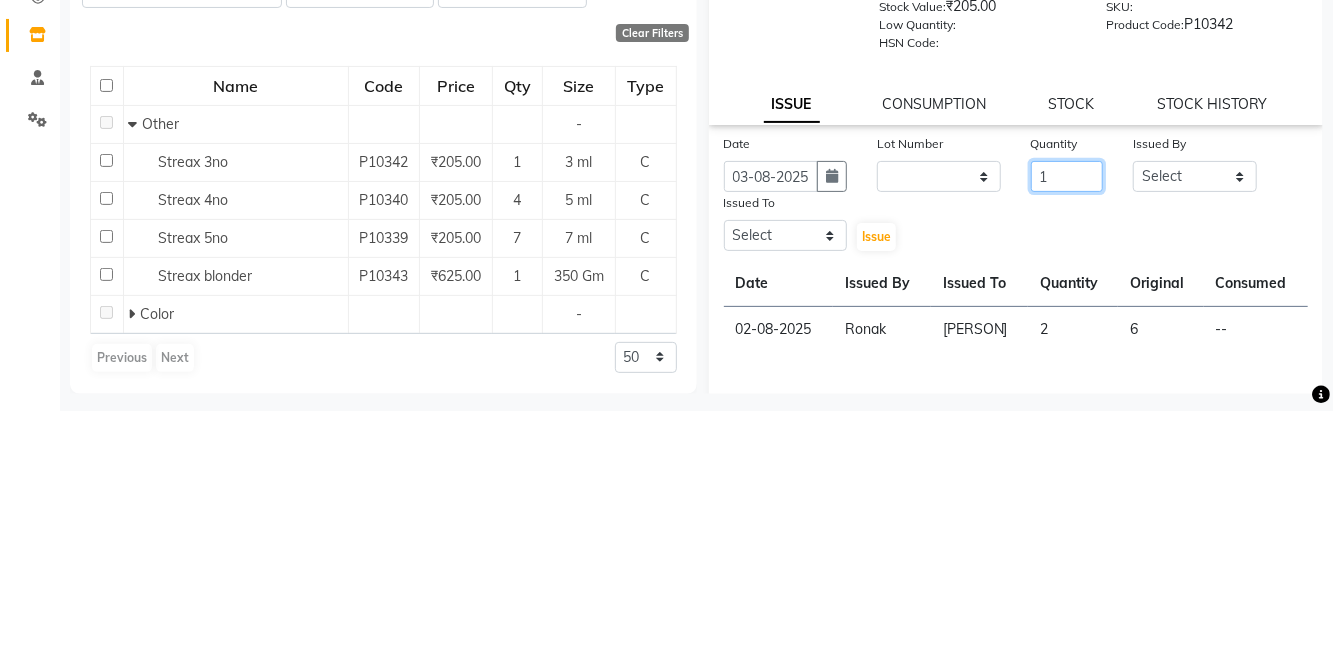 type on "1" 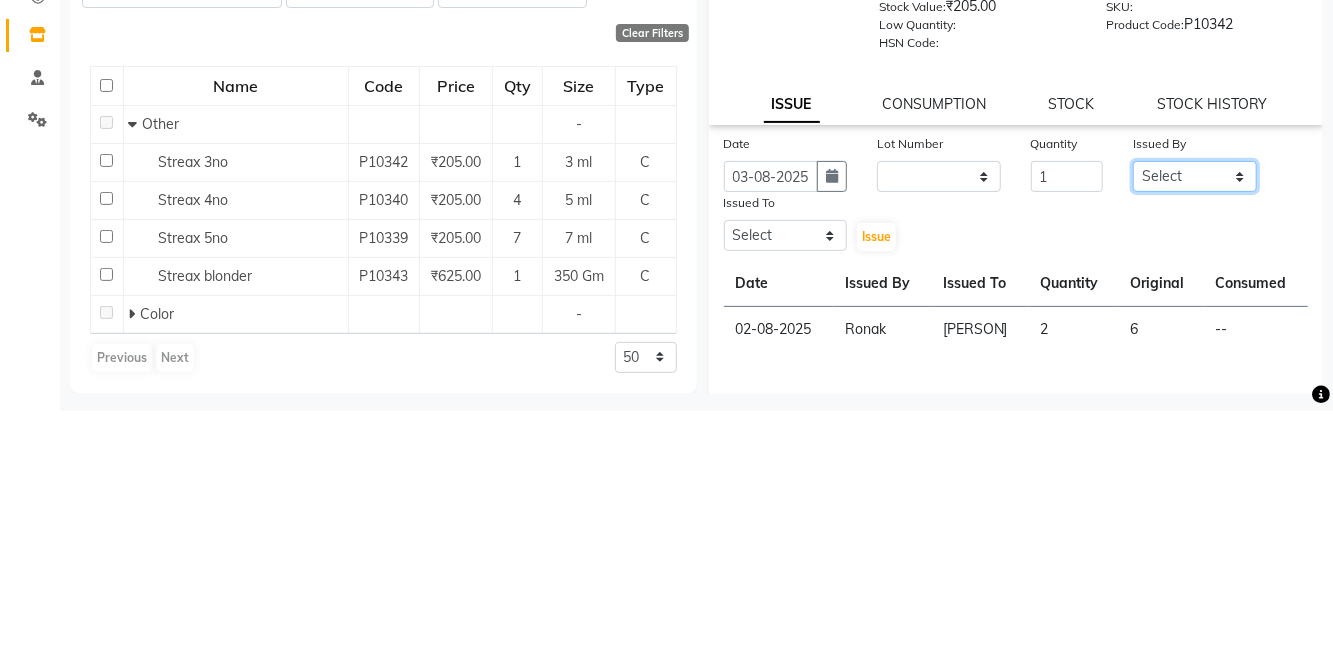 click on "Select [PERSON], [PERSON], [PERSON], [PERSON], [PERSON], [PERSON], [PERSON], [PERSON], [PERSON], [PERSON], [PERSON], [PERSON]" 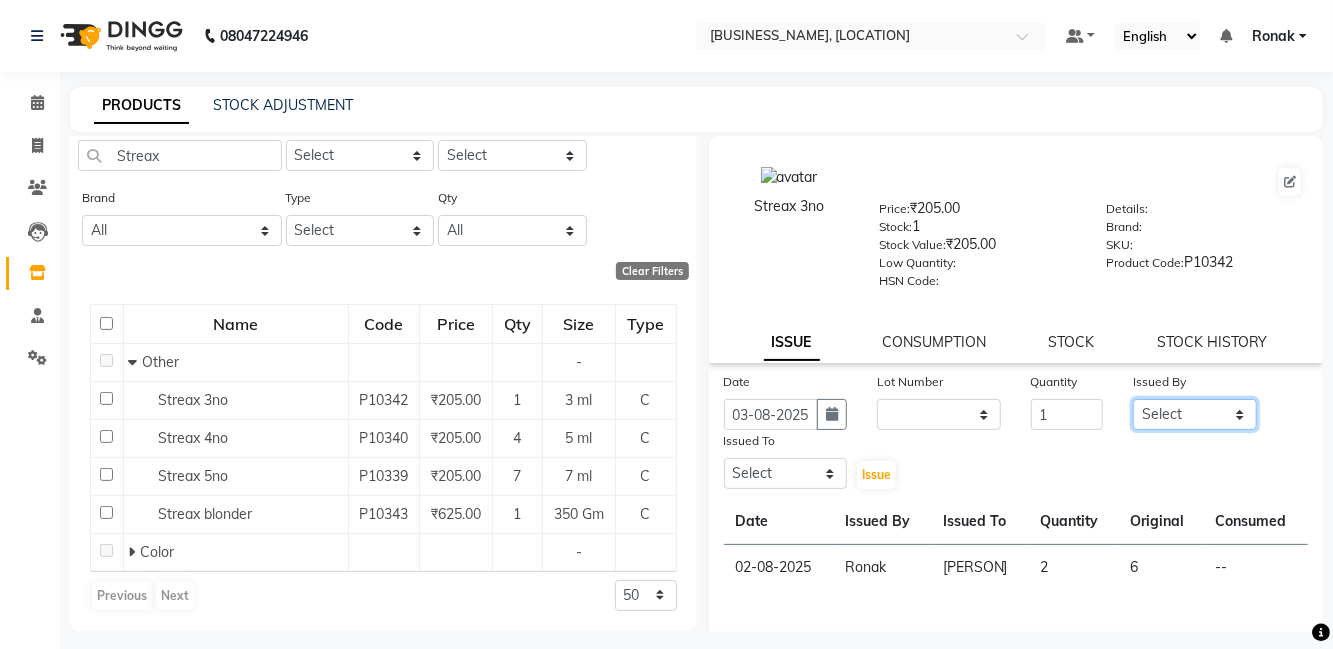 select on "[POSTAL_CODE]" 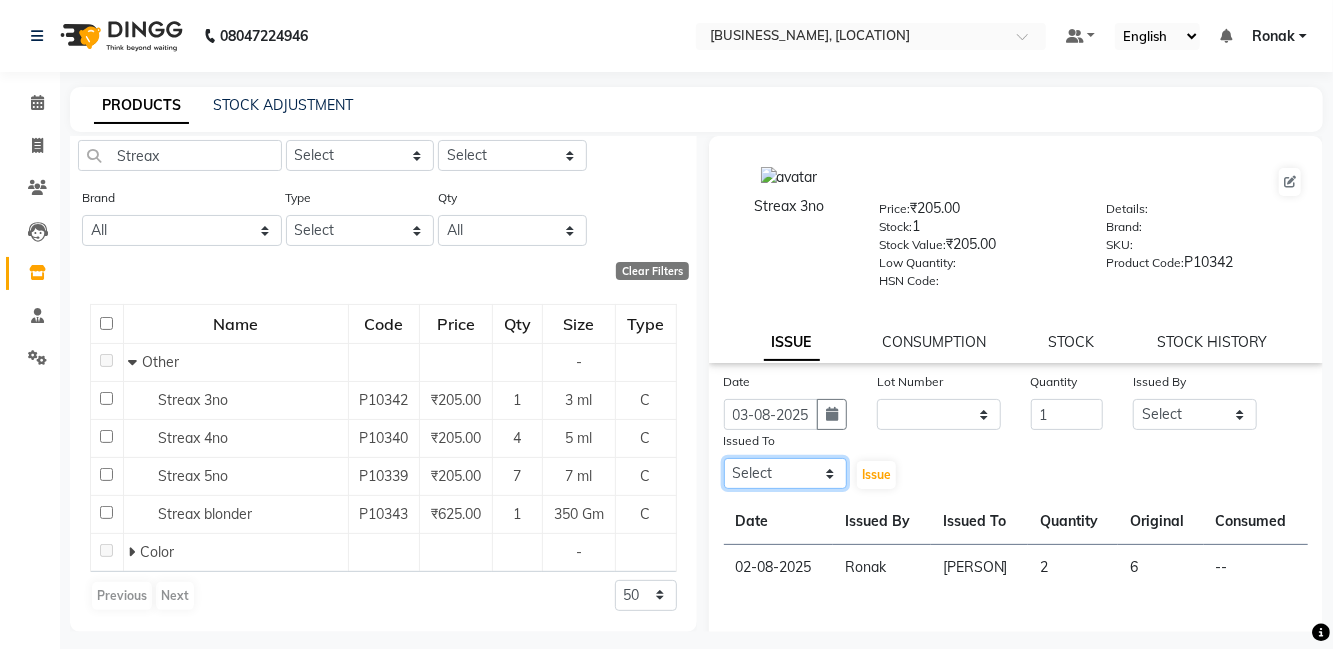 click on "Select [PERSON], [PERSON], [PERSON], [PERSON], [PERSON], [PERSON], [PERSON], [PERSON], [PERSON], [PERSON], [PERSON], [PERSON]" 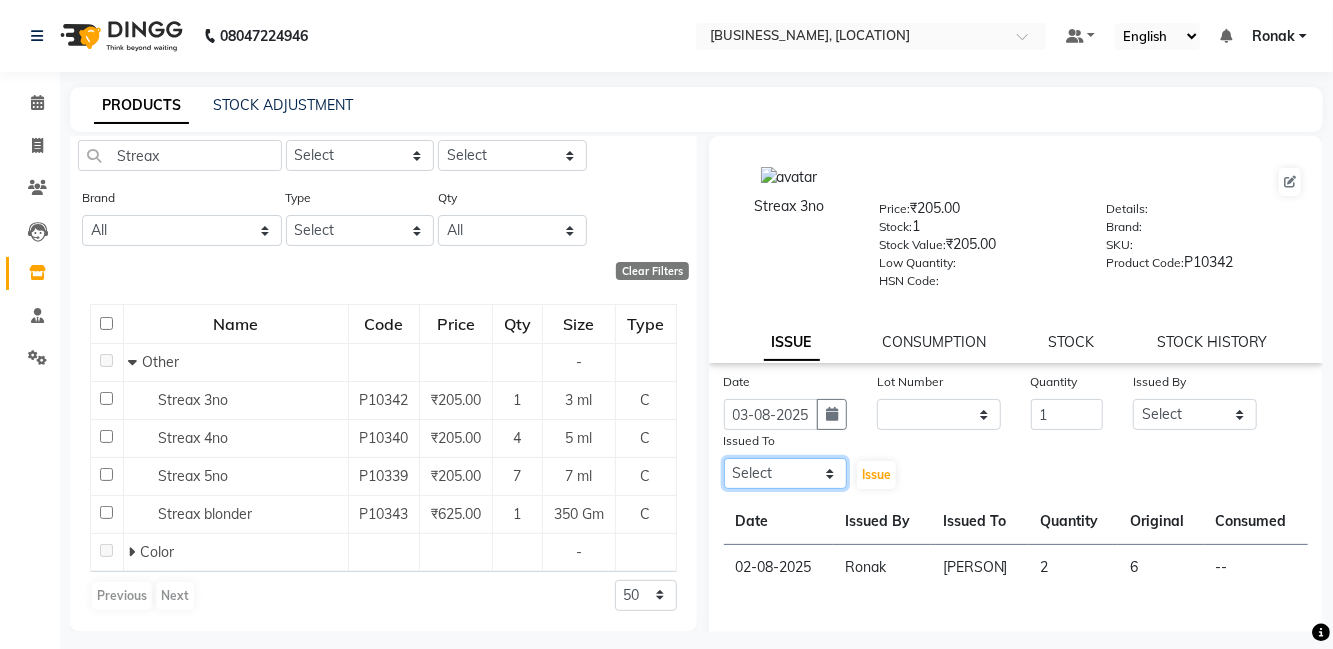 select on "84213" 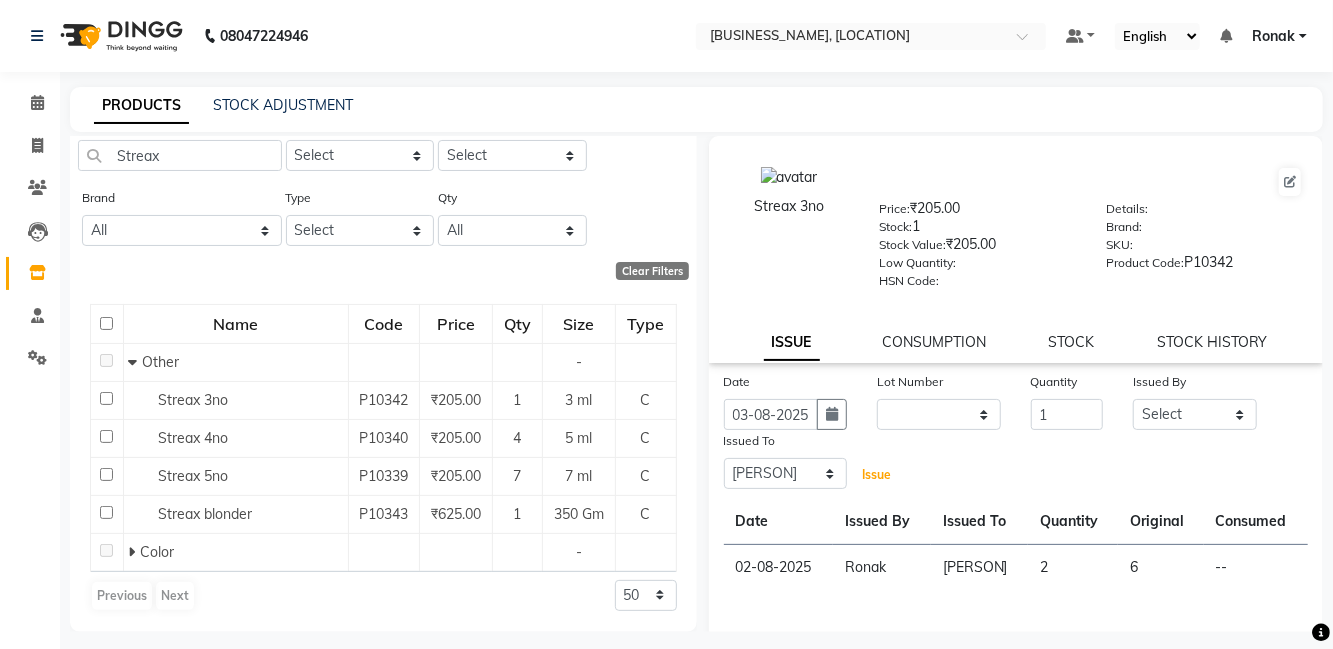 click on "Issue" 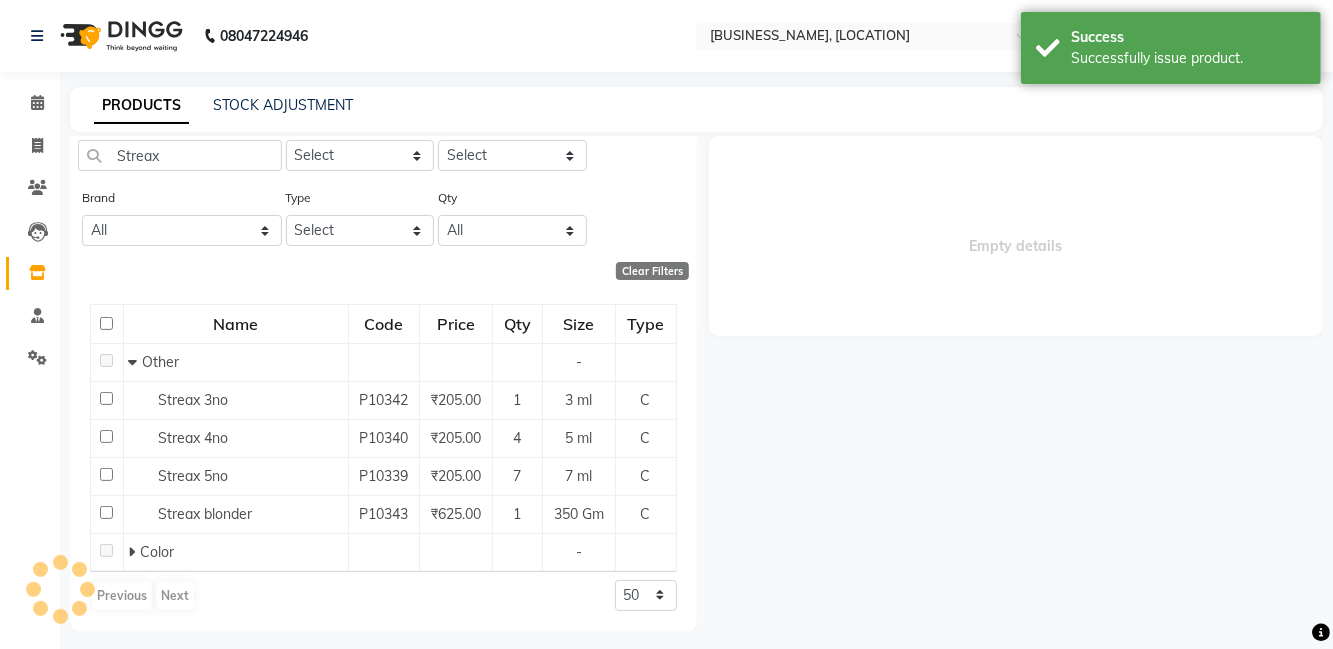select 